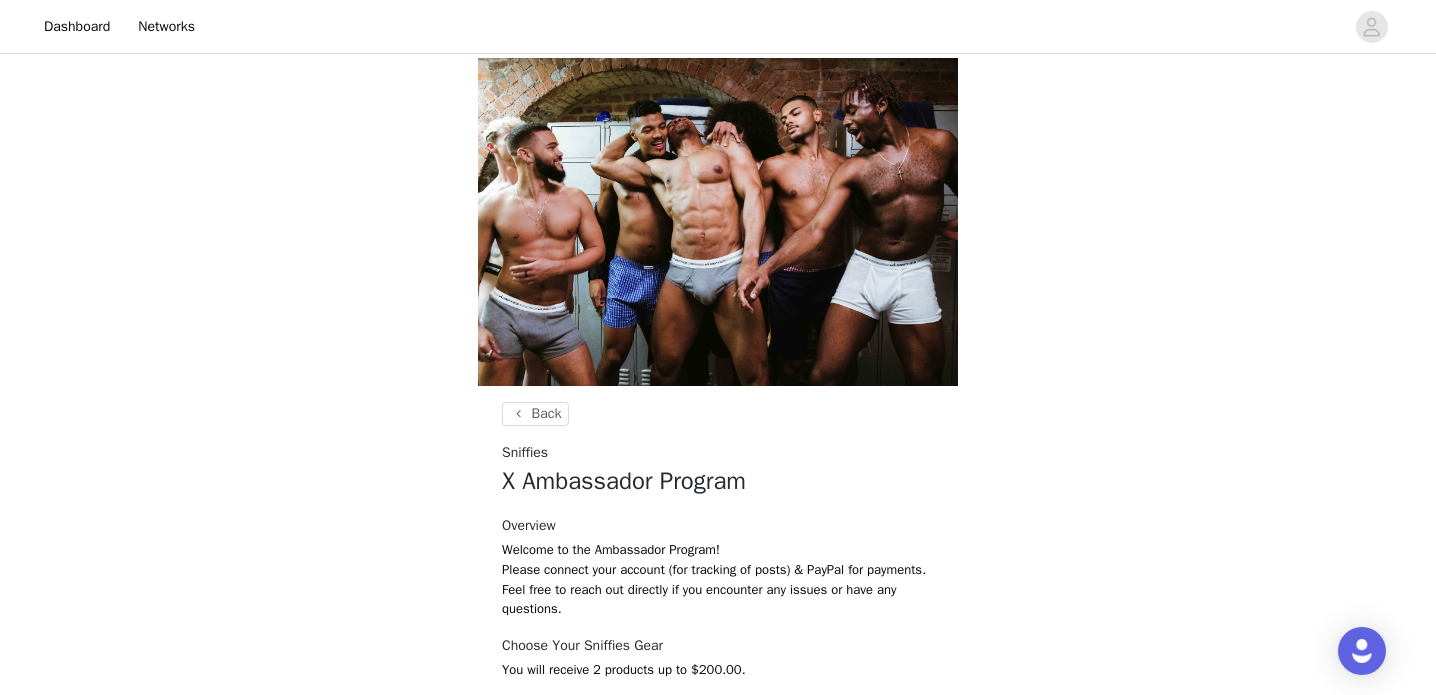 scroll, scrollTop: 120, scrollLeft: 0, axis: vertical 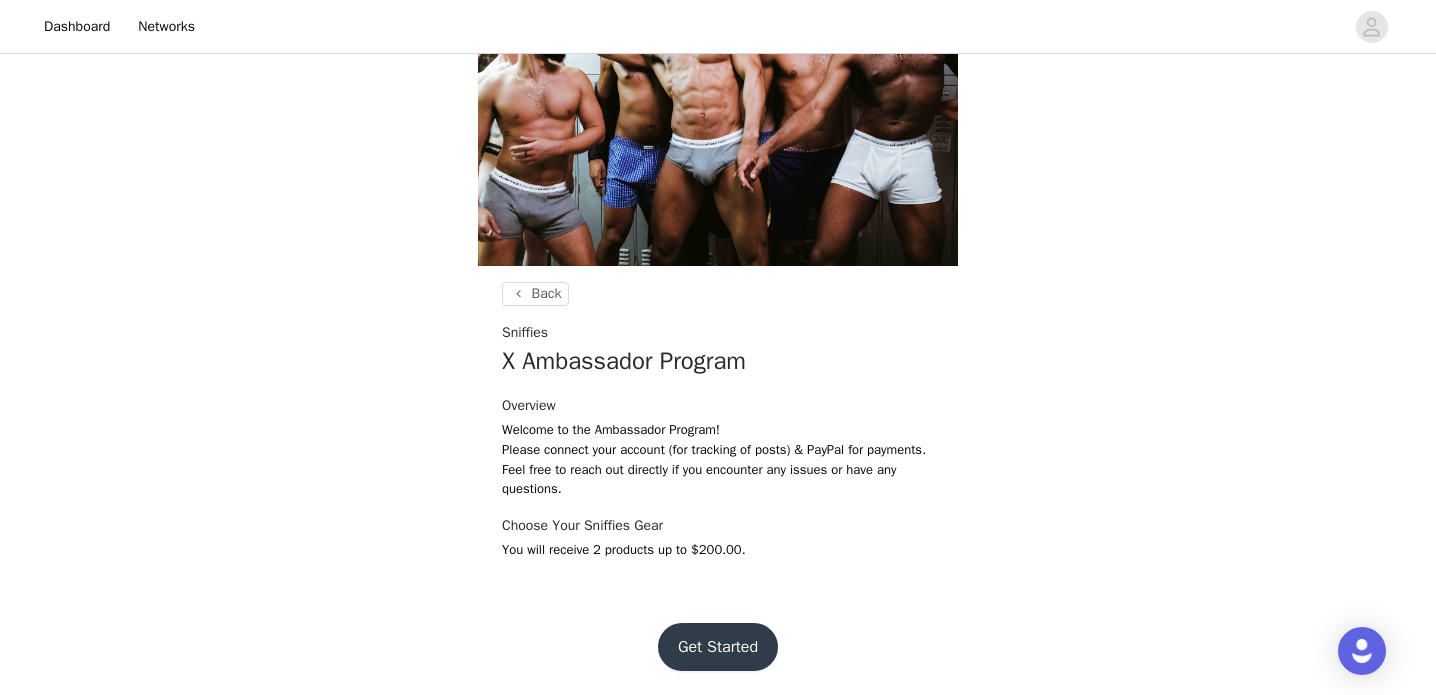 click on "Get Started" at bounding box center (718, 647) 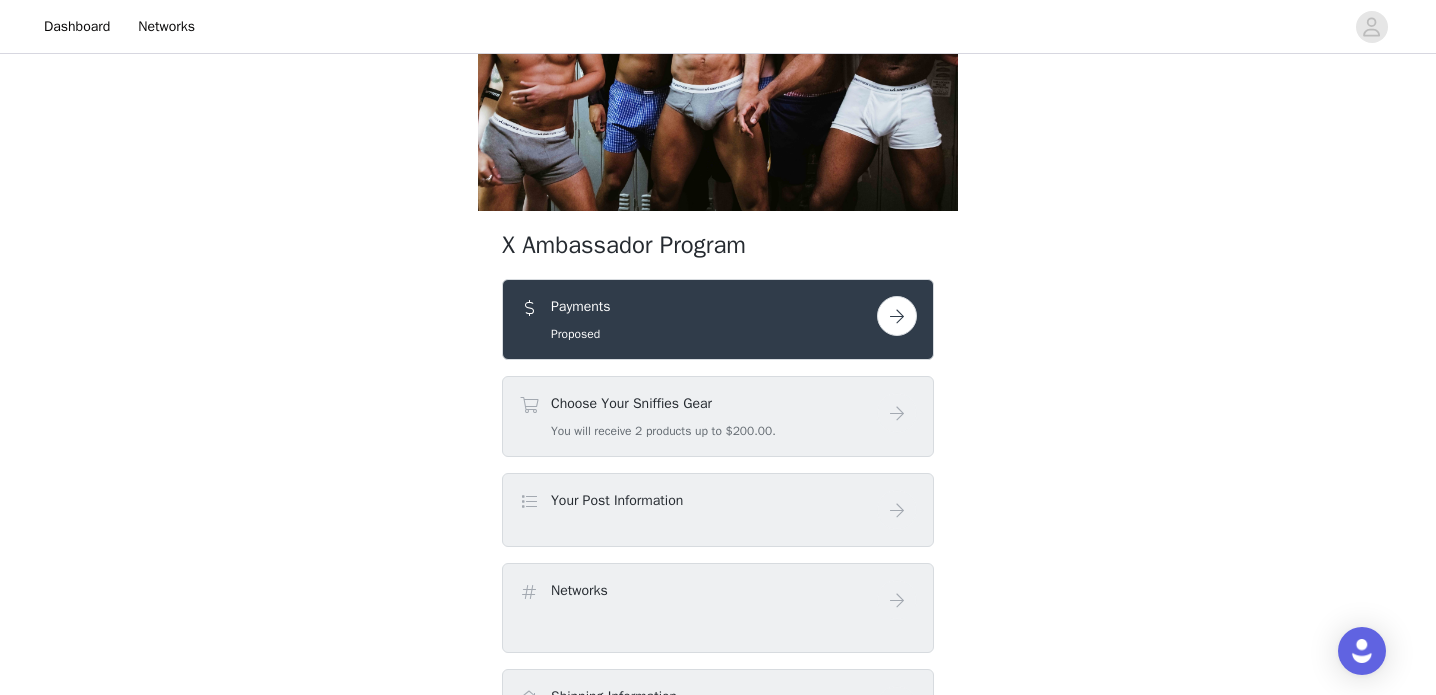scroll, scrollTop: 183, scrollLeft: 0, axis: vertical 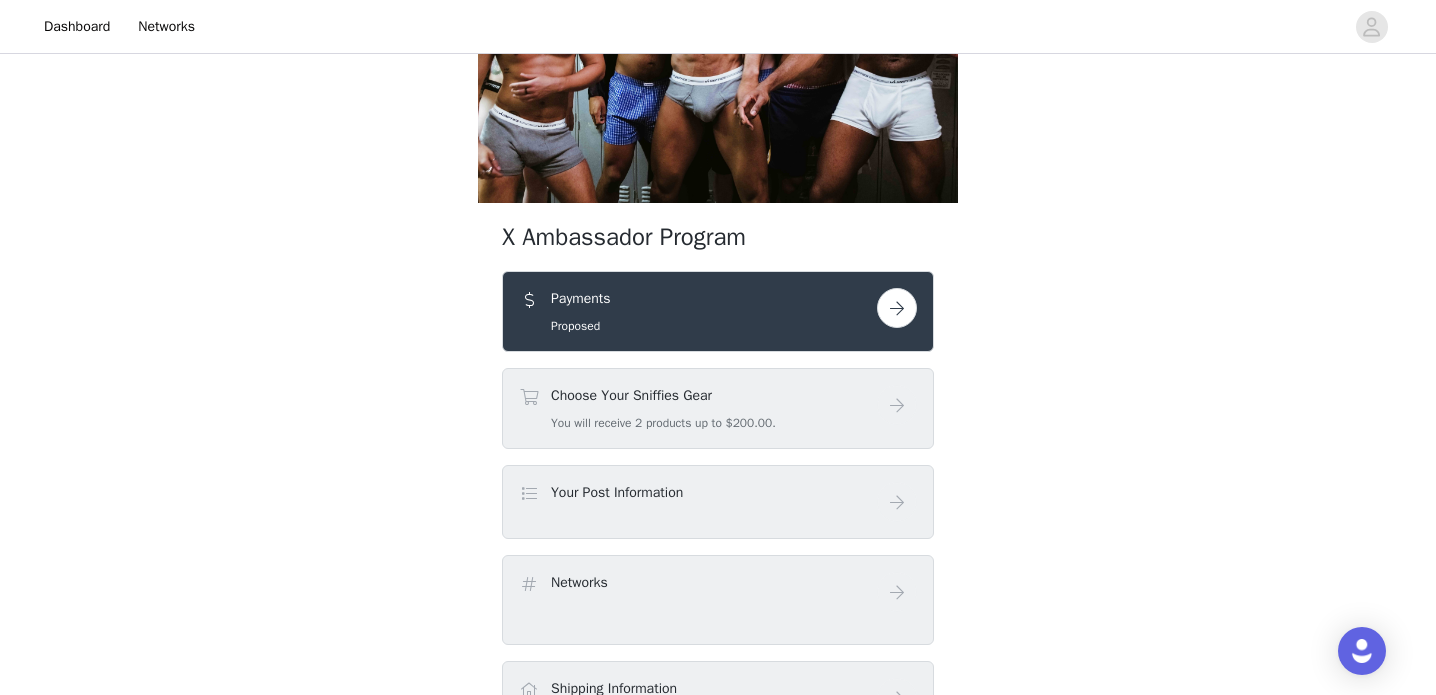click on "Choose Your Sniffies Gear" at bounding box center [663, 395] 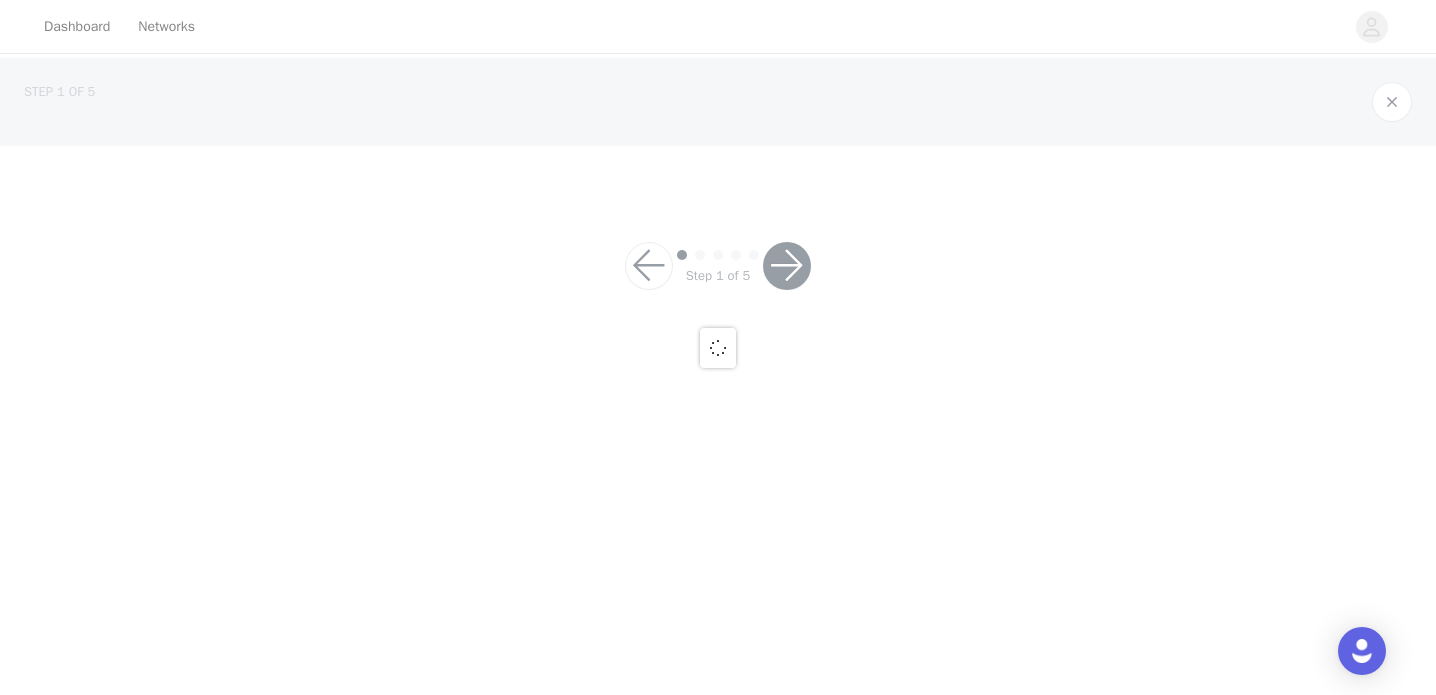 scroll, scrollTop: 0, scrollLeft: 0, axis: both 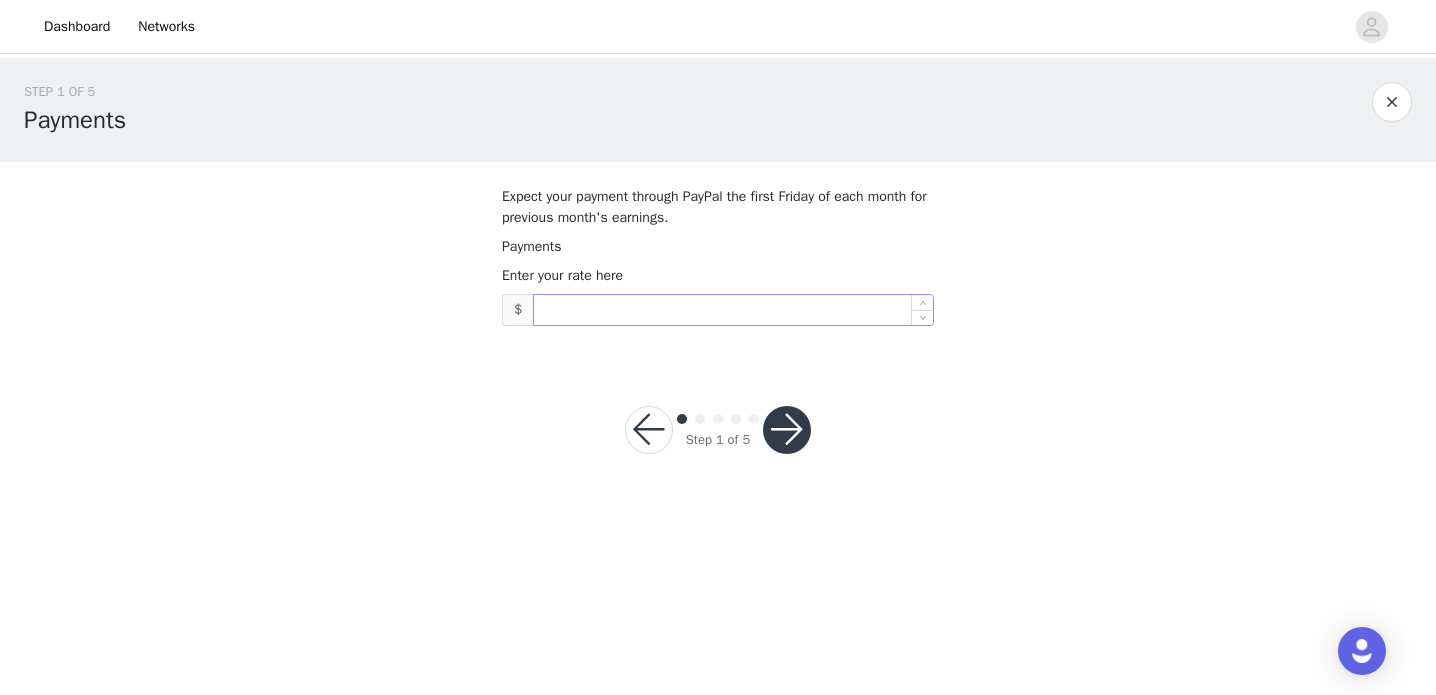click at bounding box center [733, 310] 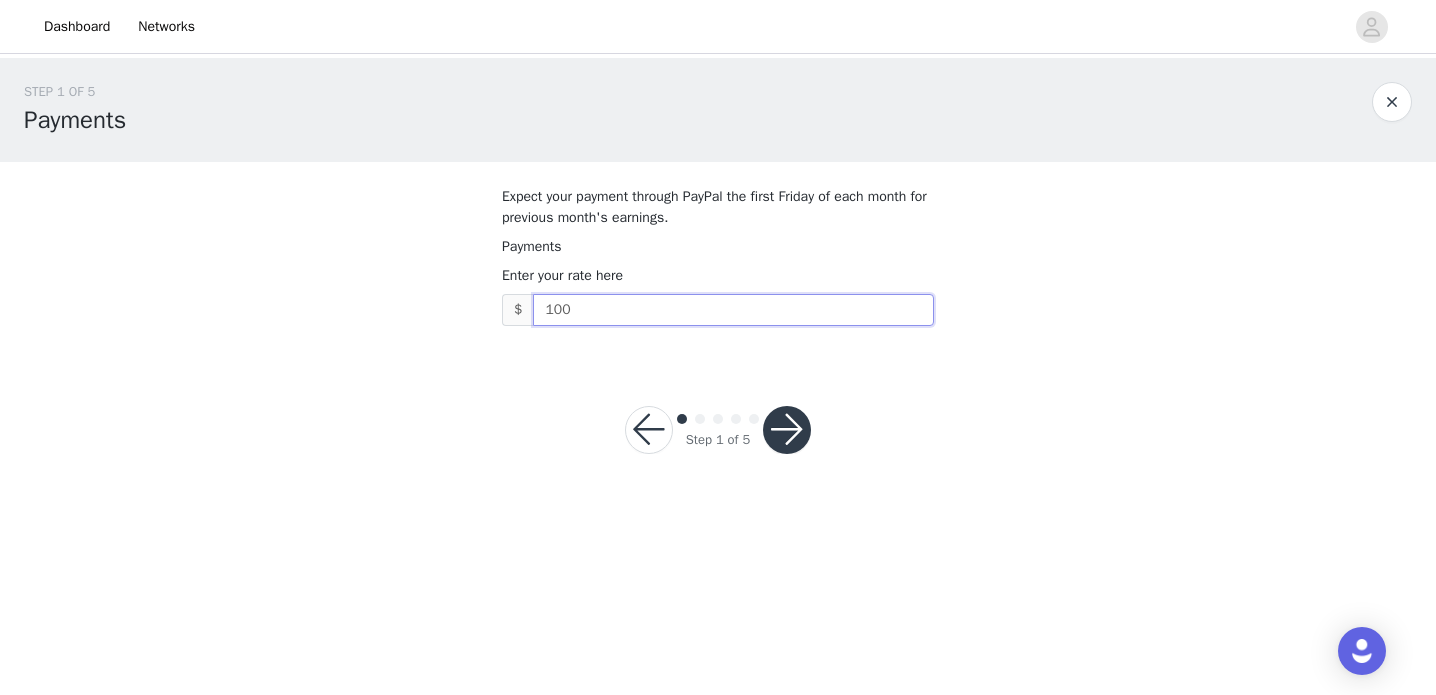 type on "100" 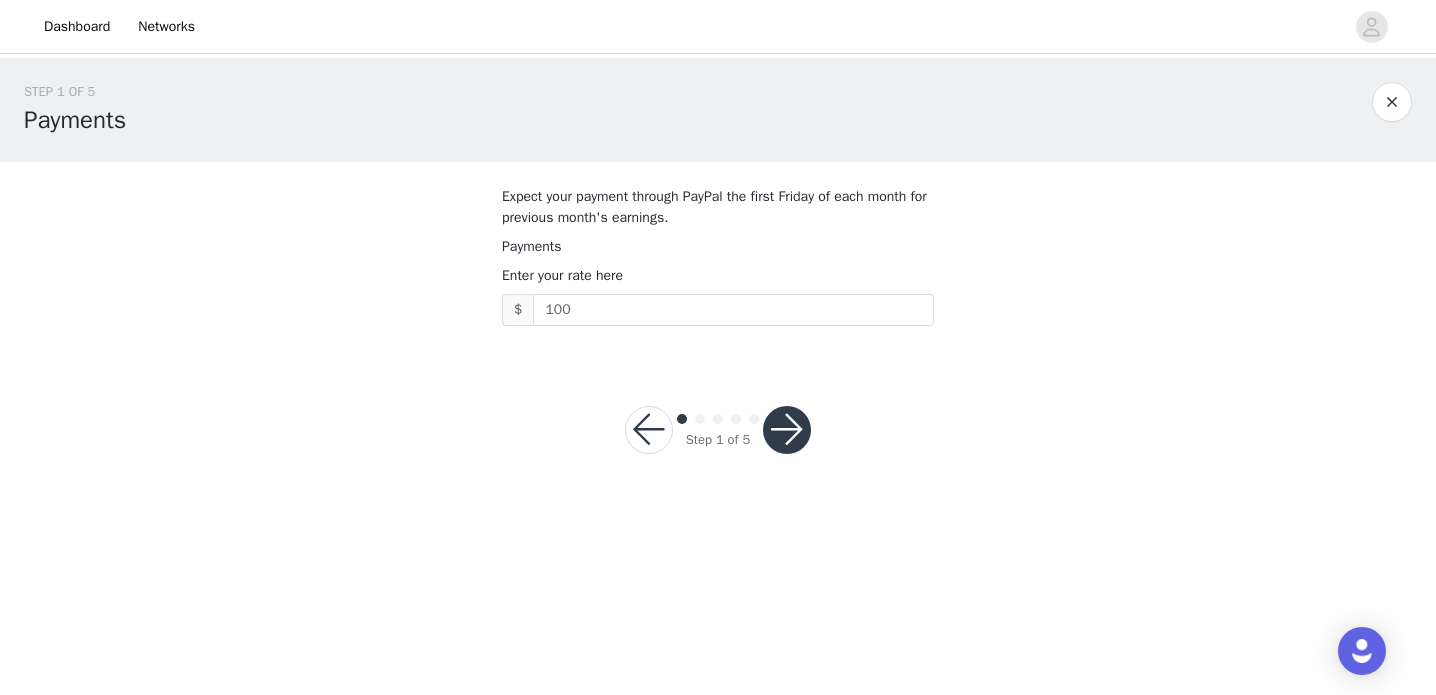 click at bounding box center [787, 430] 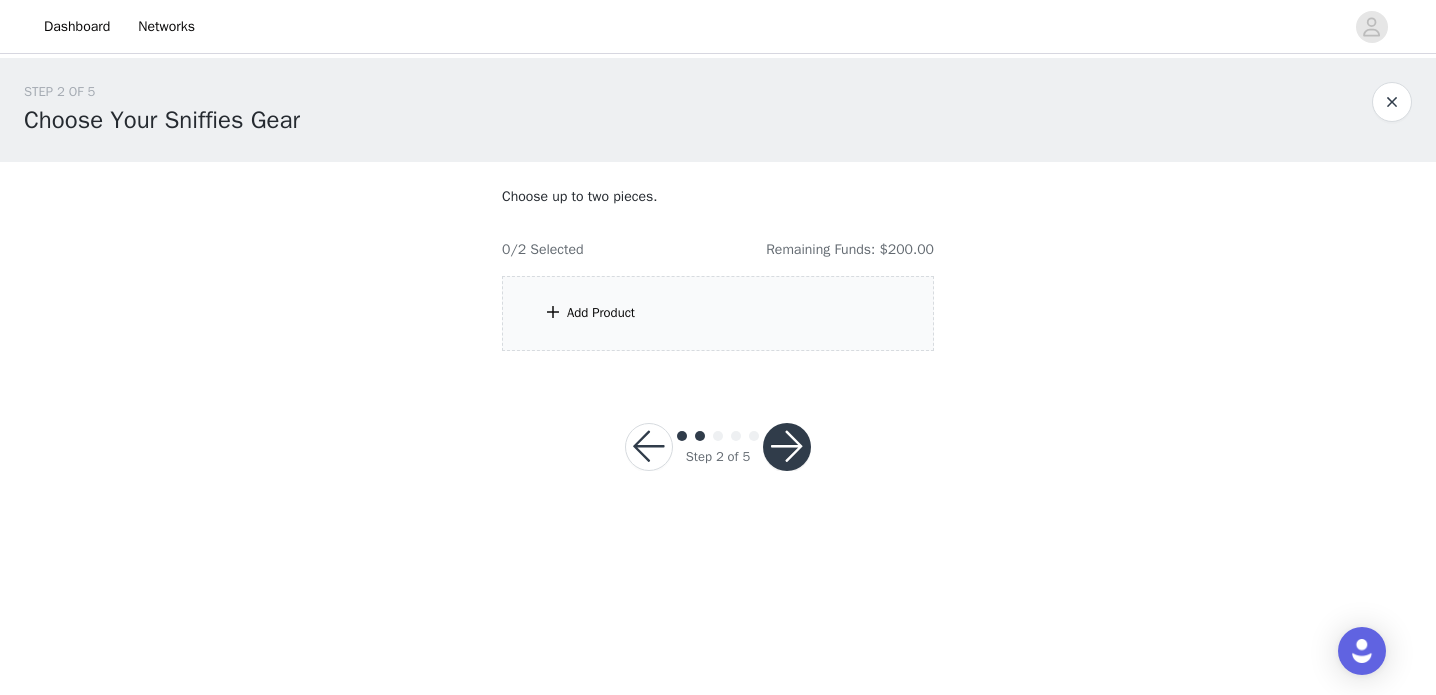 click on "Add Product" at bounding box center (718, 313) 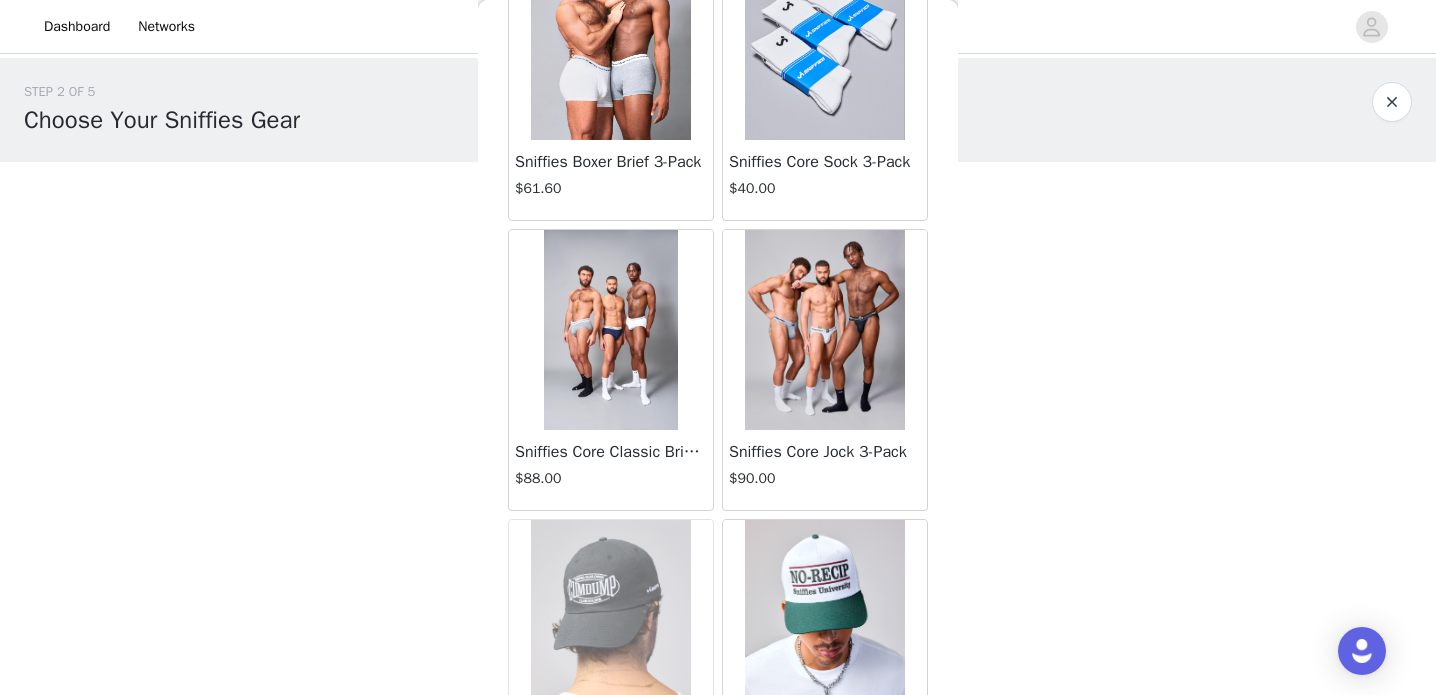 scroll, scrollTop: 164, scrollLeft: 0, axis: vertical 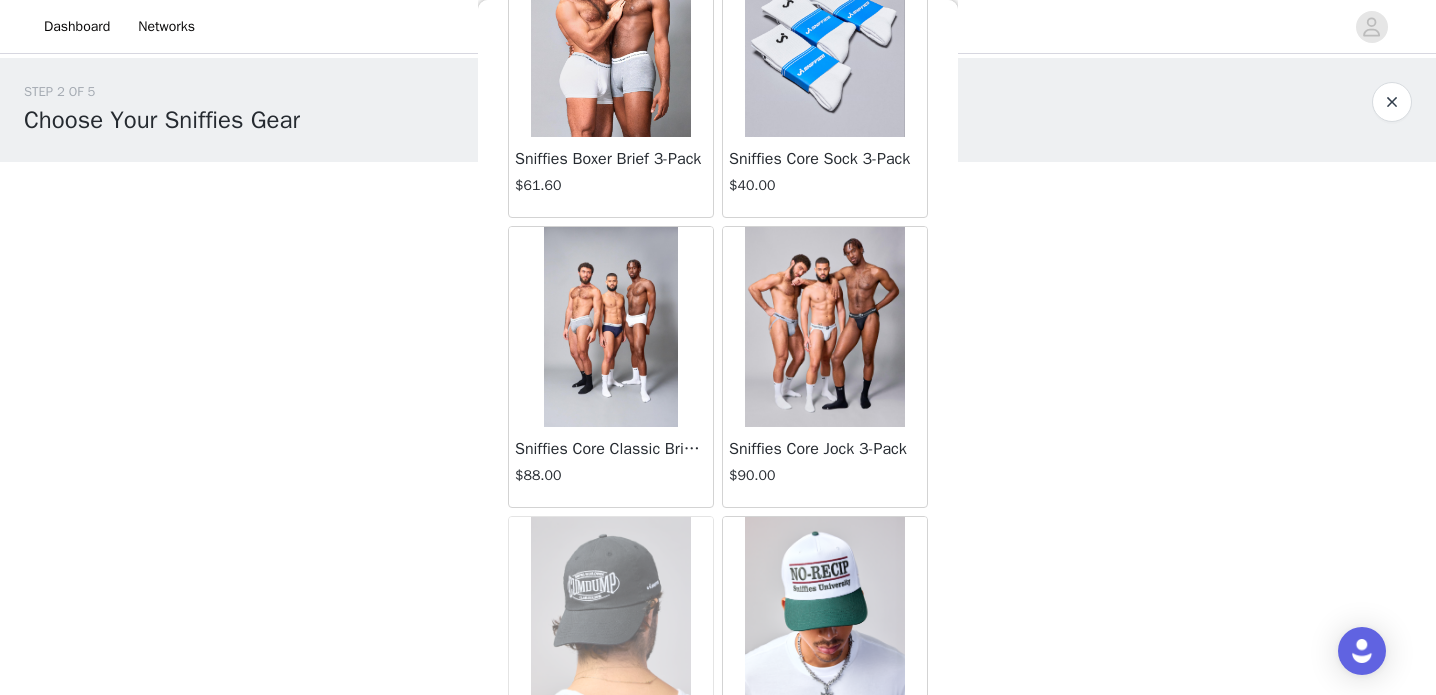 click at bounding box center [610, 327] 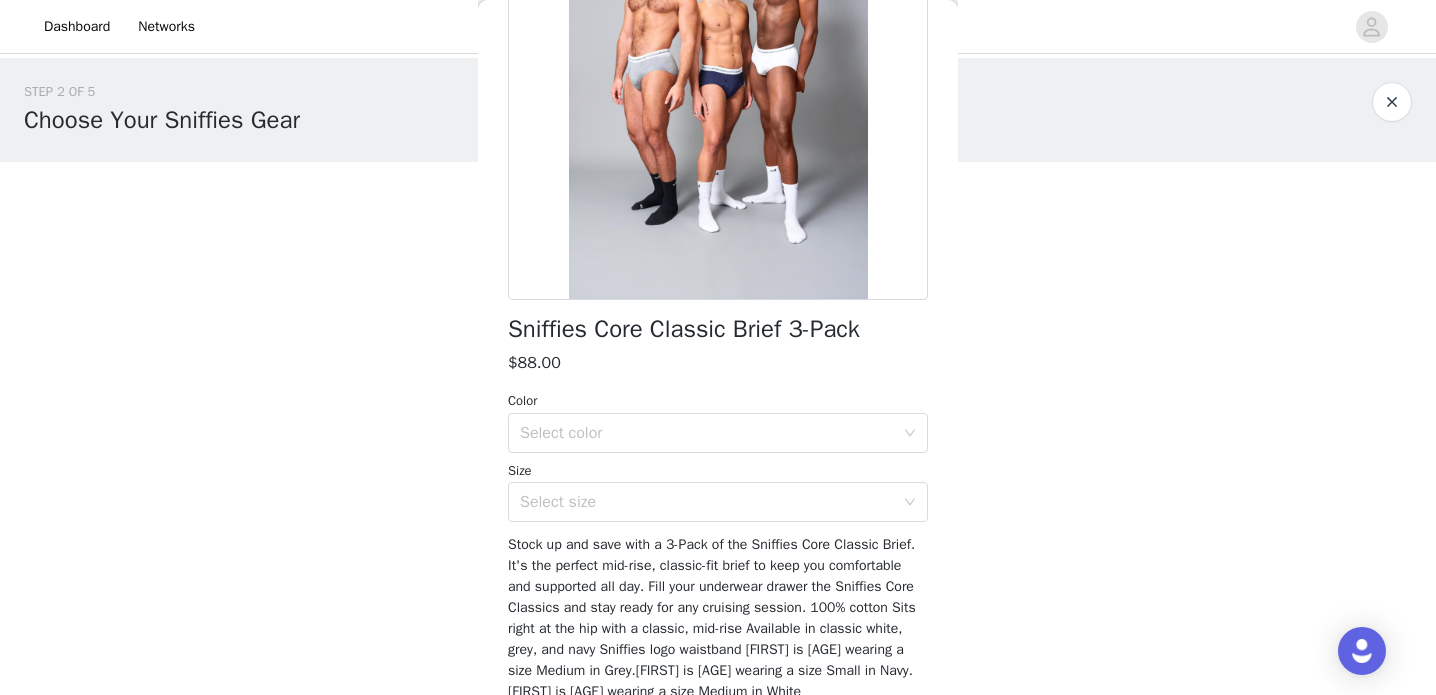 scroll, scrollTop: 255, scrollLeft: 0, axis: vertical 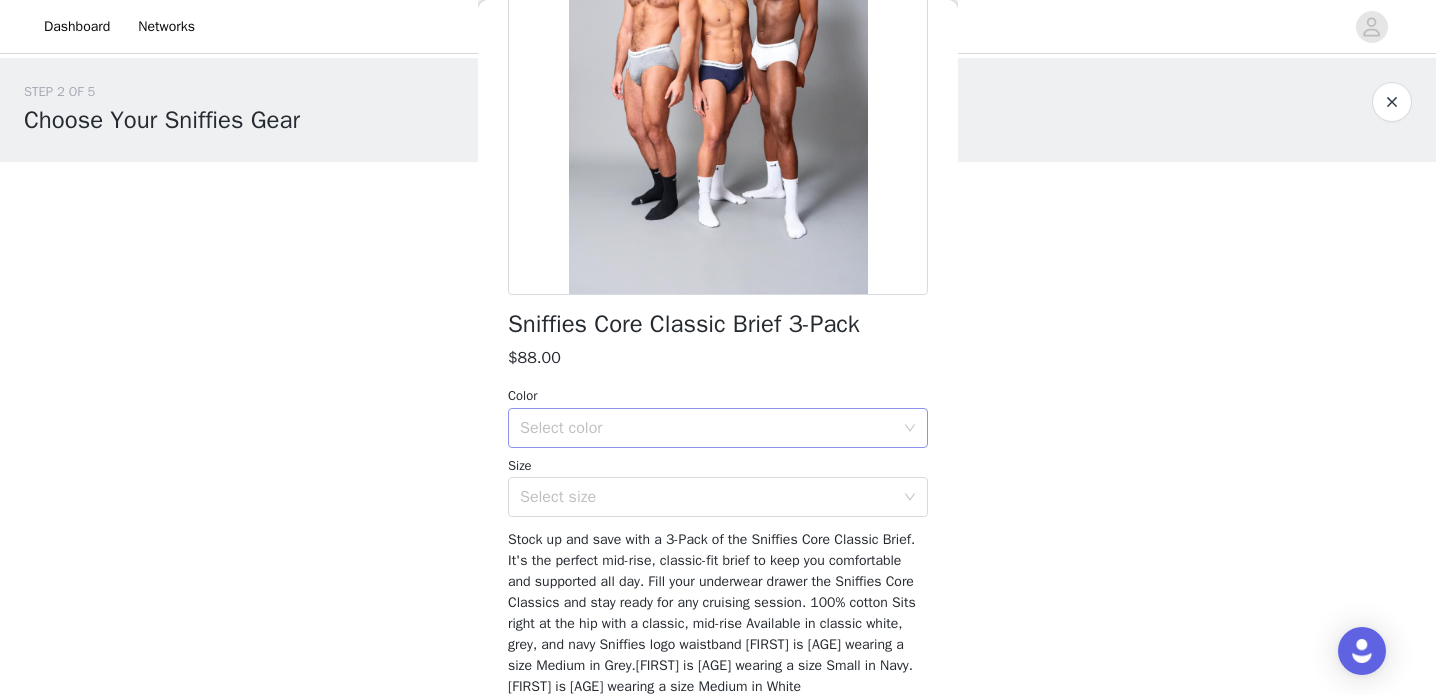 click on "Select color" at bounding box center (707, 428) 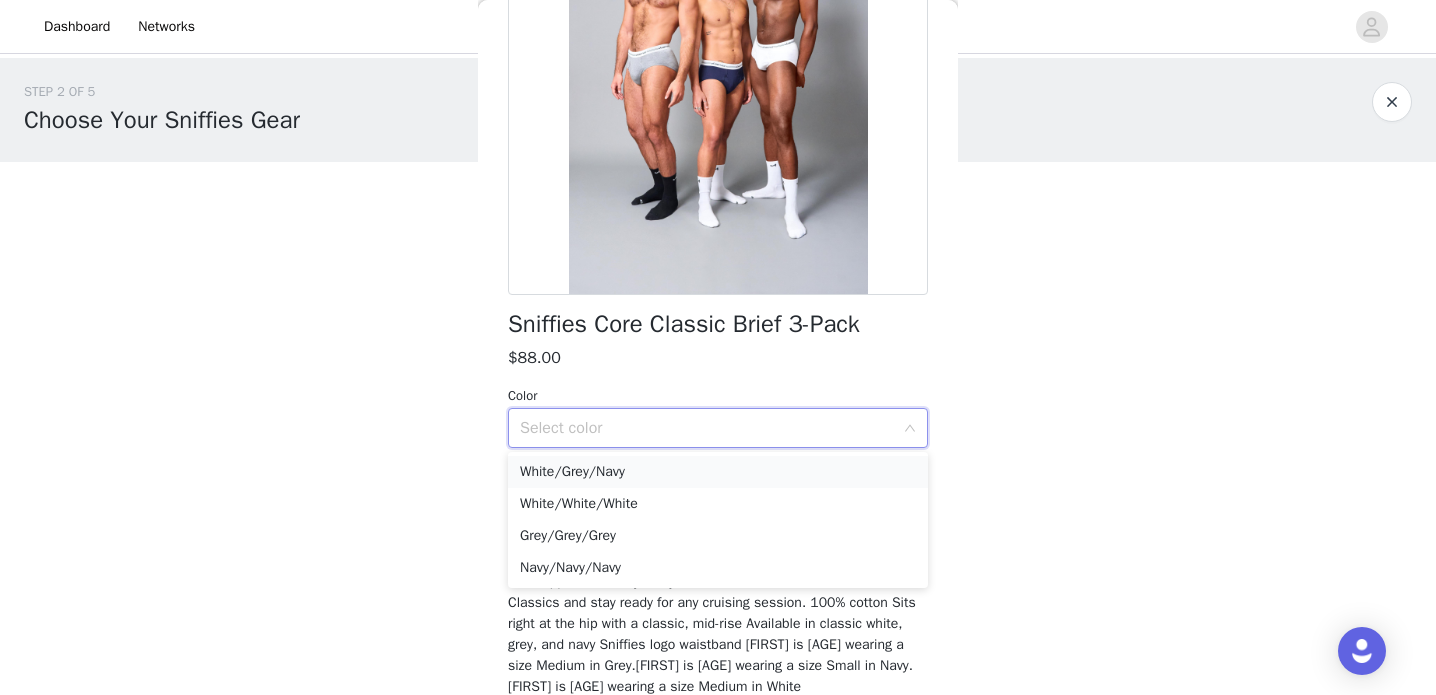 click on "White/Grey/Navy" at bounding box center [718, 472] 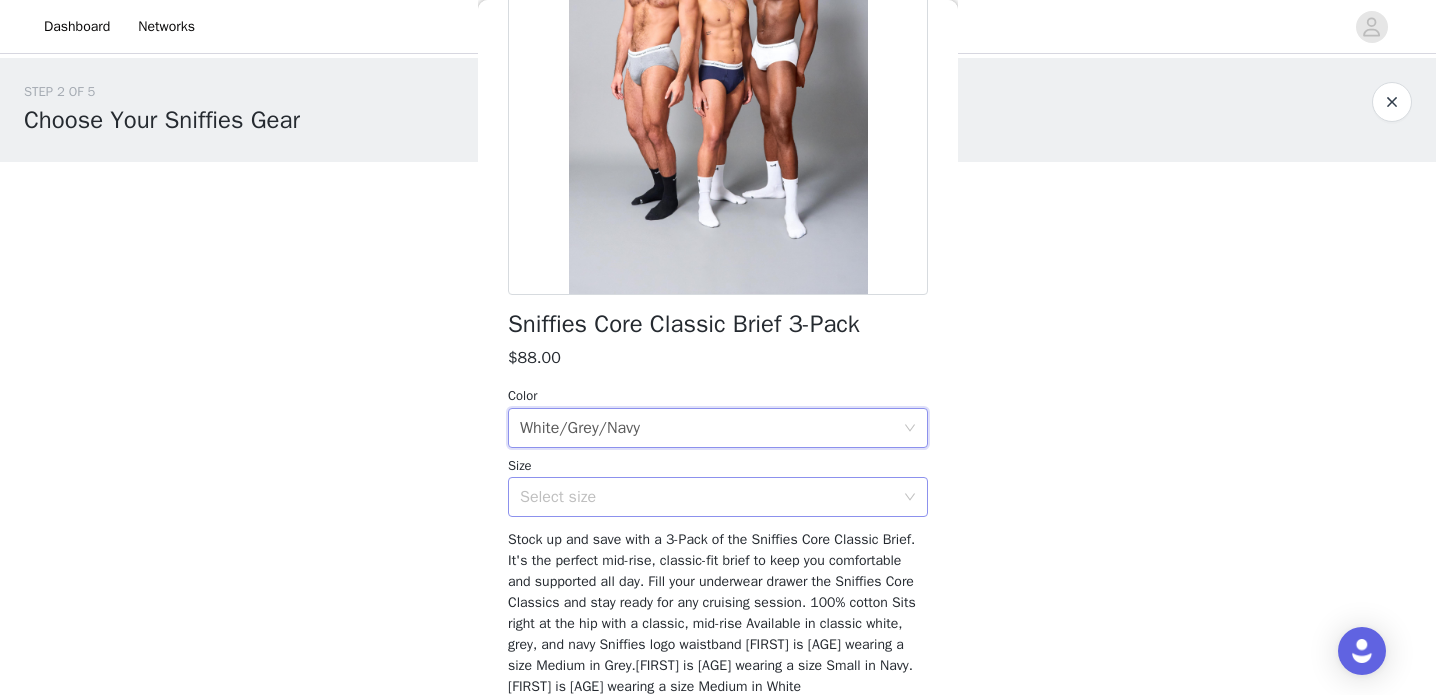 click on "Select size" at bounding box center [707, 497] 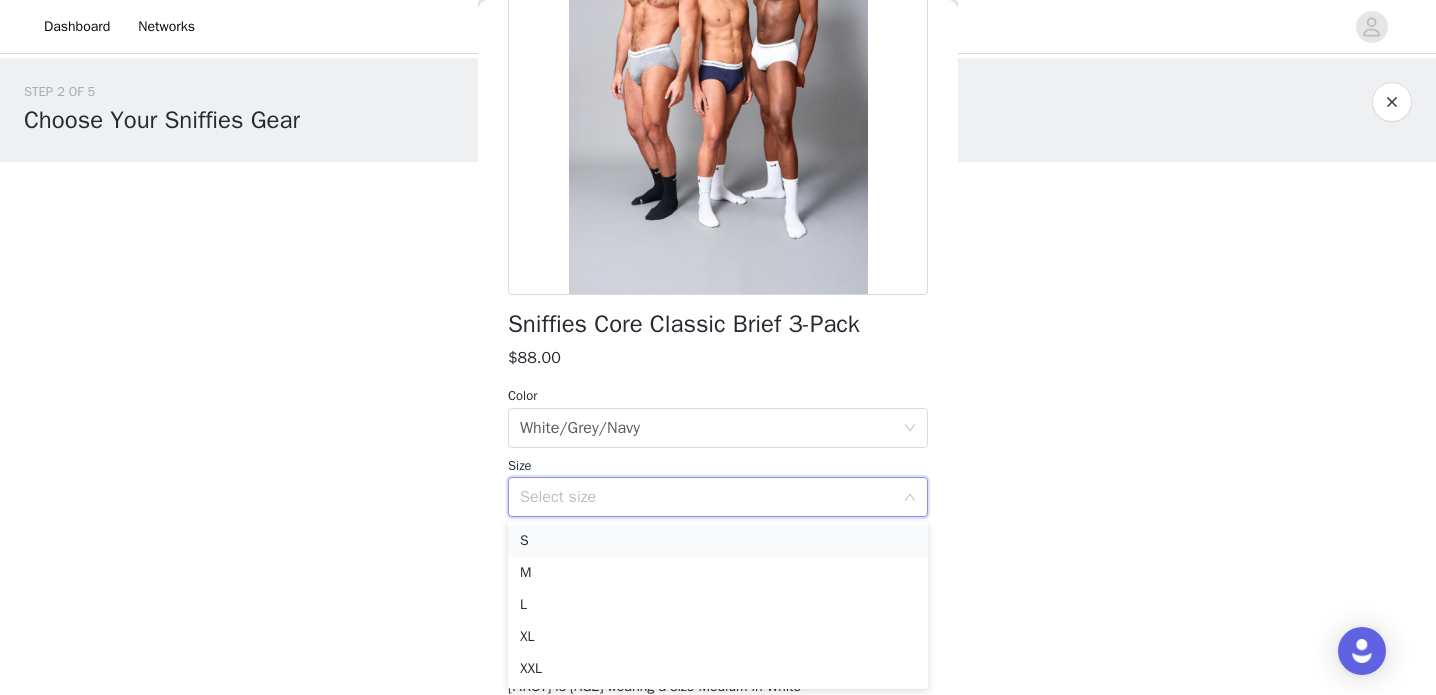 click on "S" at bounding box center [718, 541] 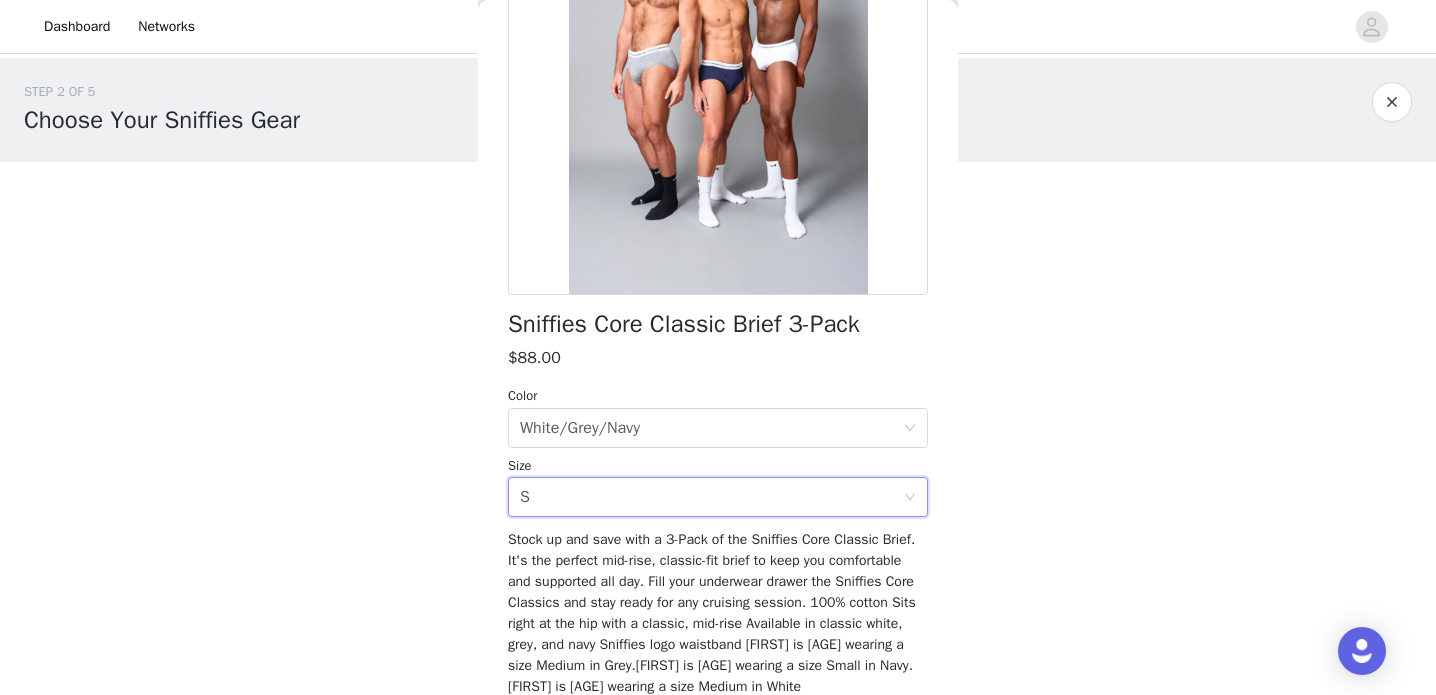 scroll, scrollTop: 362, scrollLeft: 0, axis: vertical 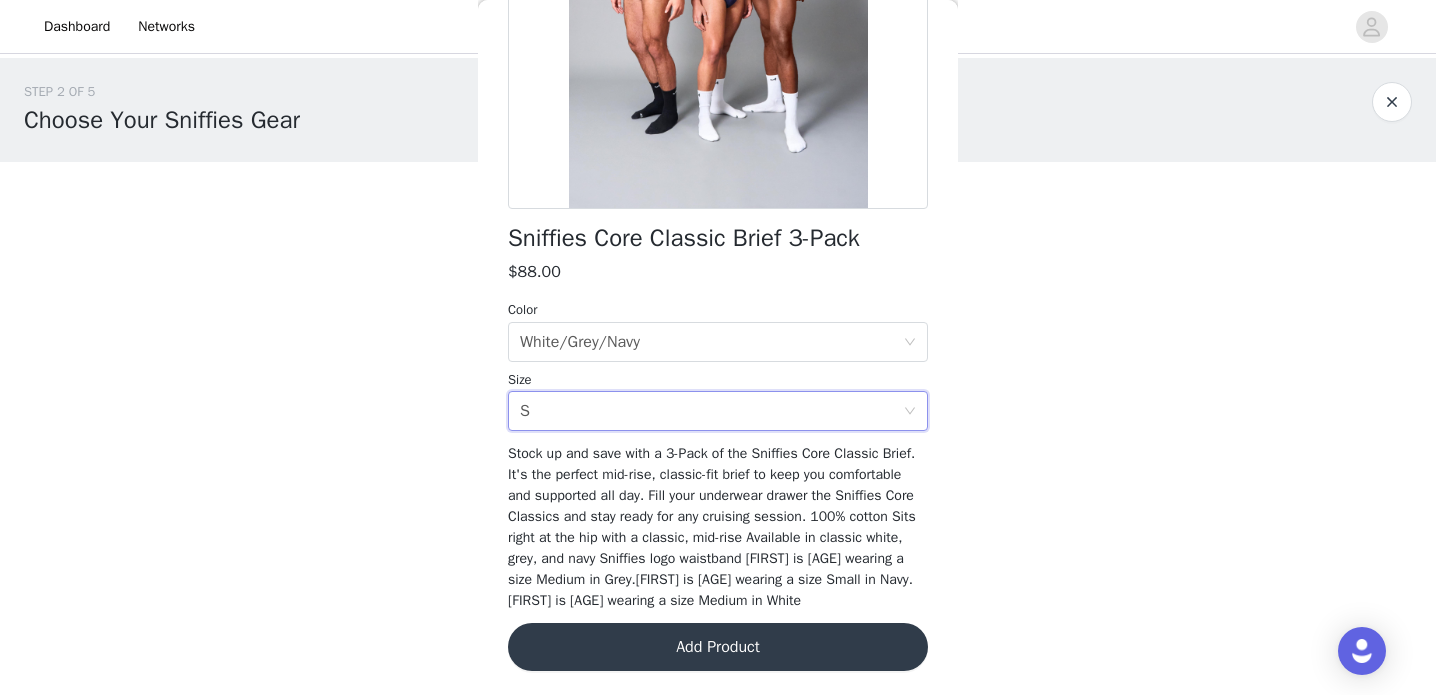 click on "Add Product" at bounding box center [718, 647] 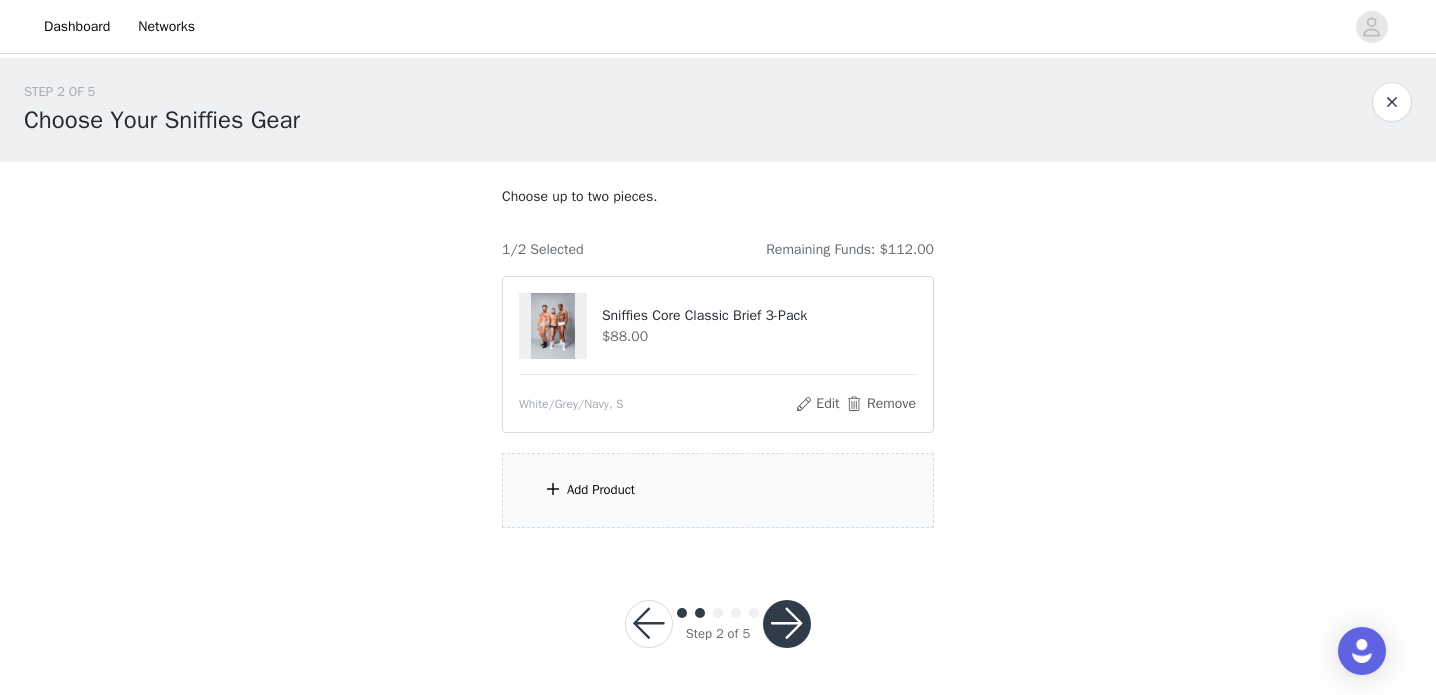 click on "Add Product" at bounding box center (718, 490) 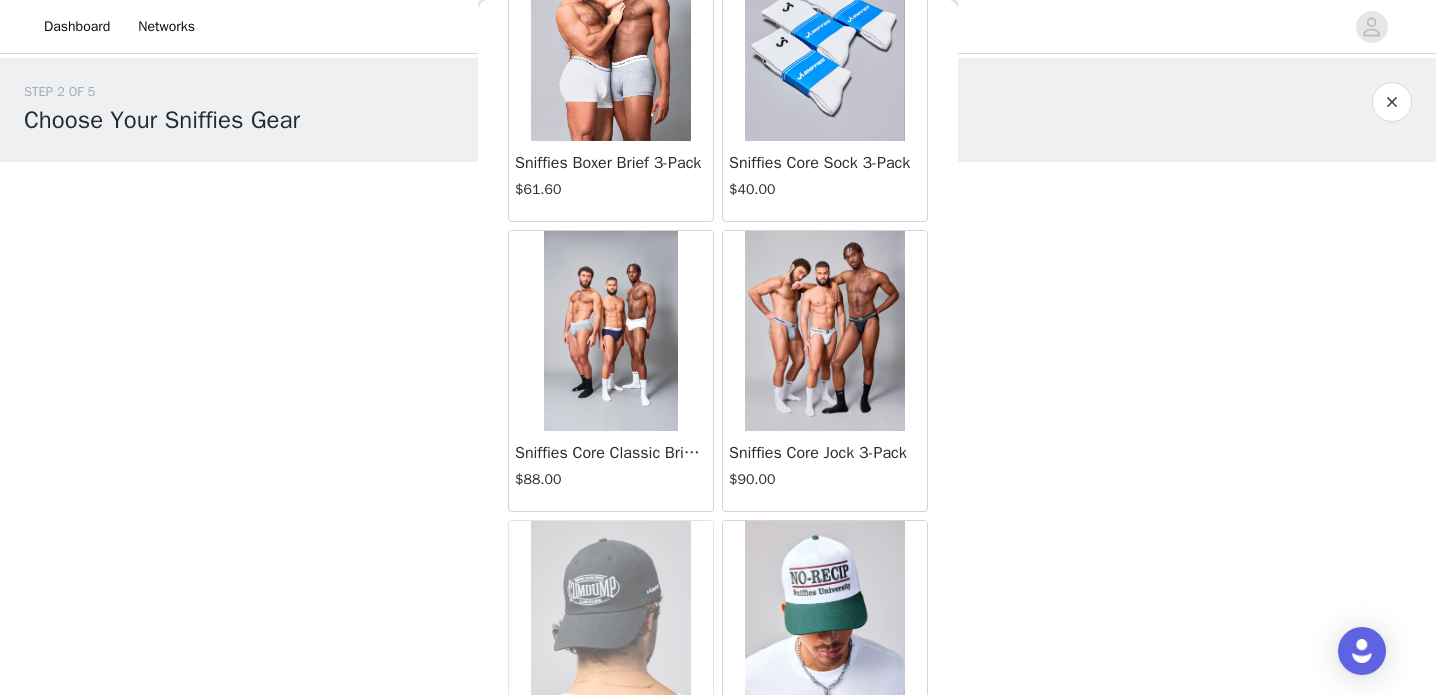 scroll, scrollTop: 68, scrollLeft: 0, axis: vertical 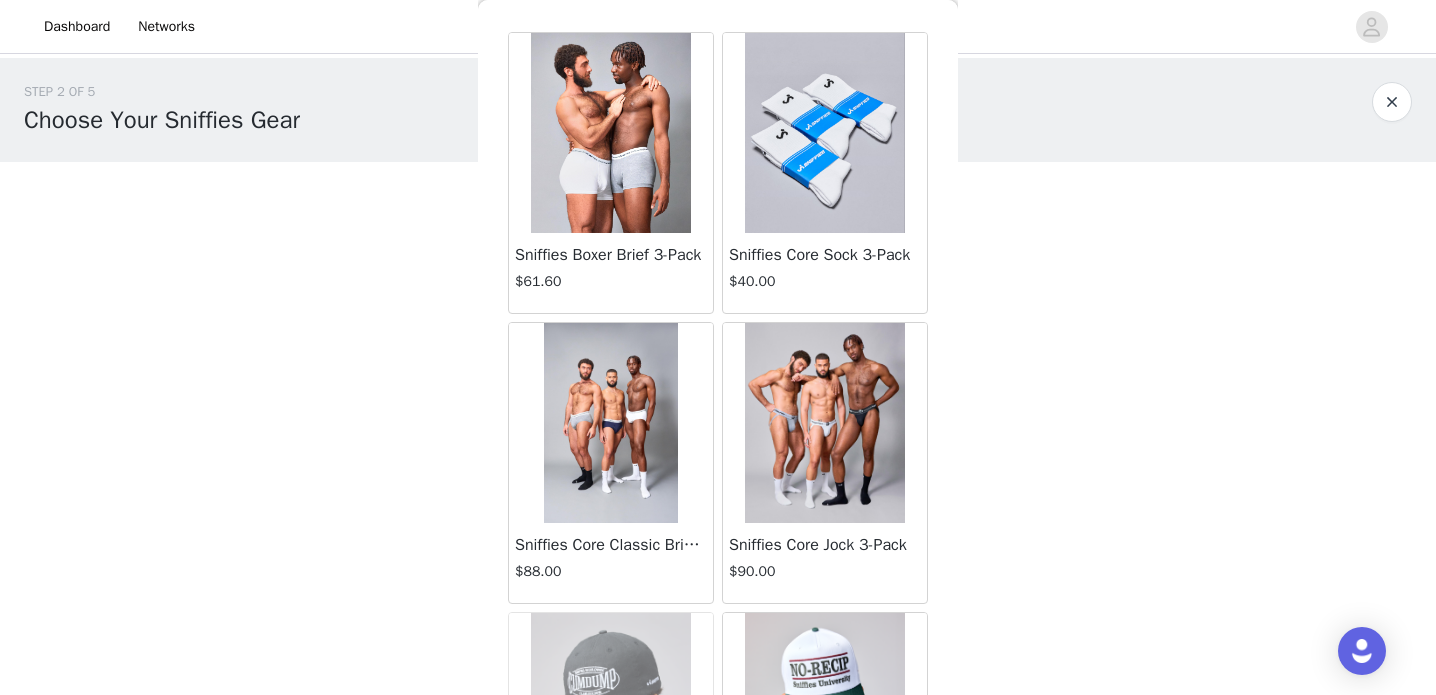 click at bounding box center (825, 133) 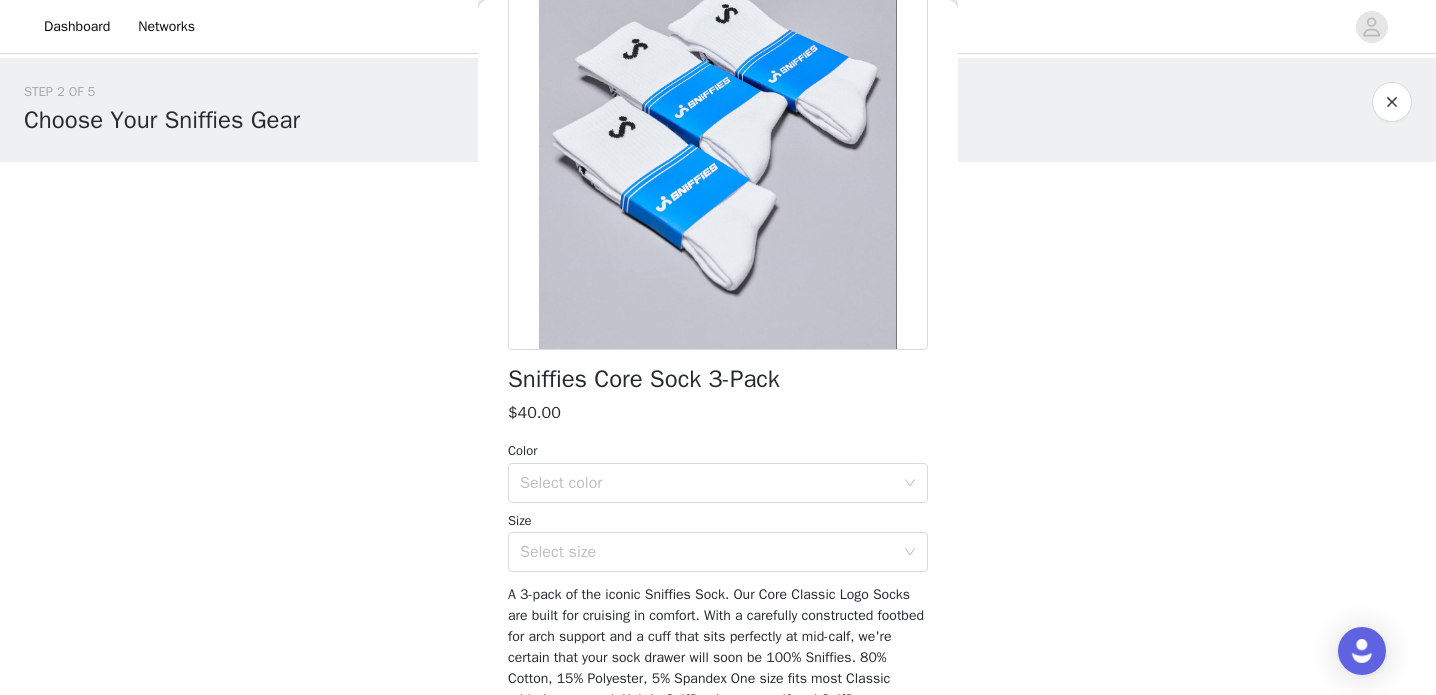 scroll, scrollTop: 203, scrollLeft: 0, axis: vertical 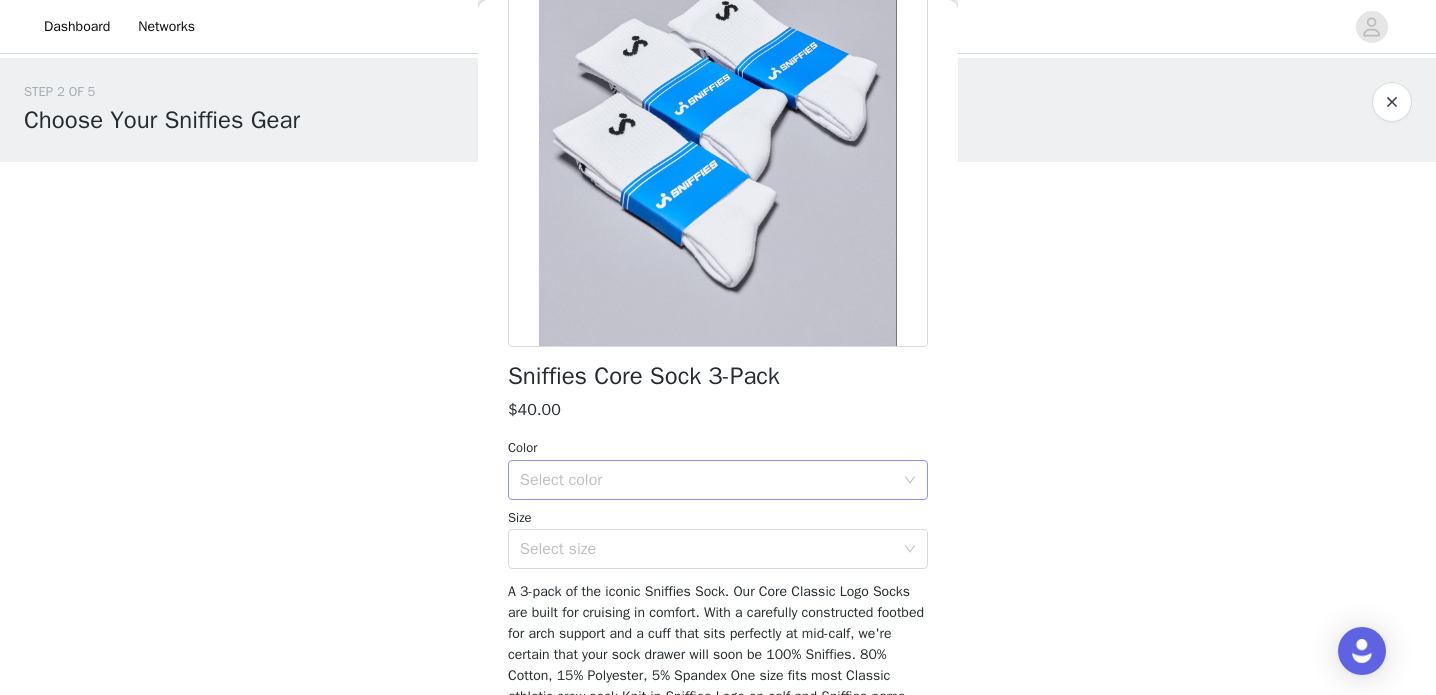 click on "Select color" at bounding box center (707, 480) 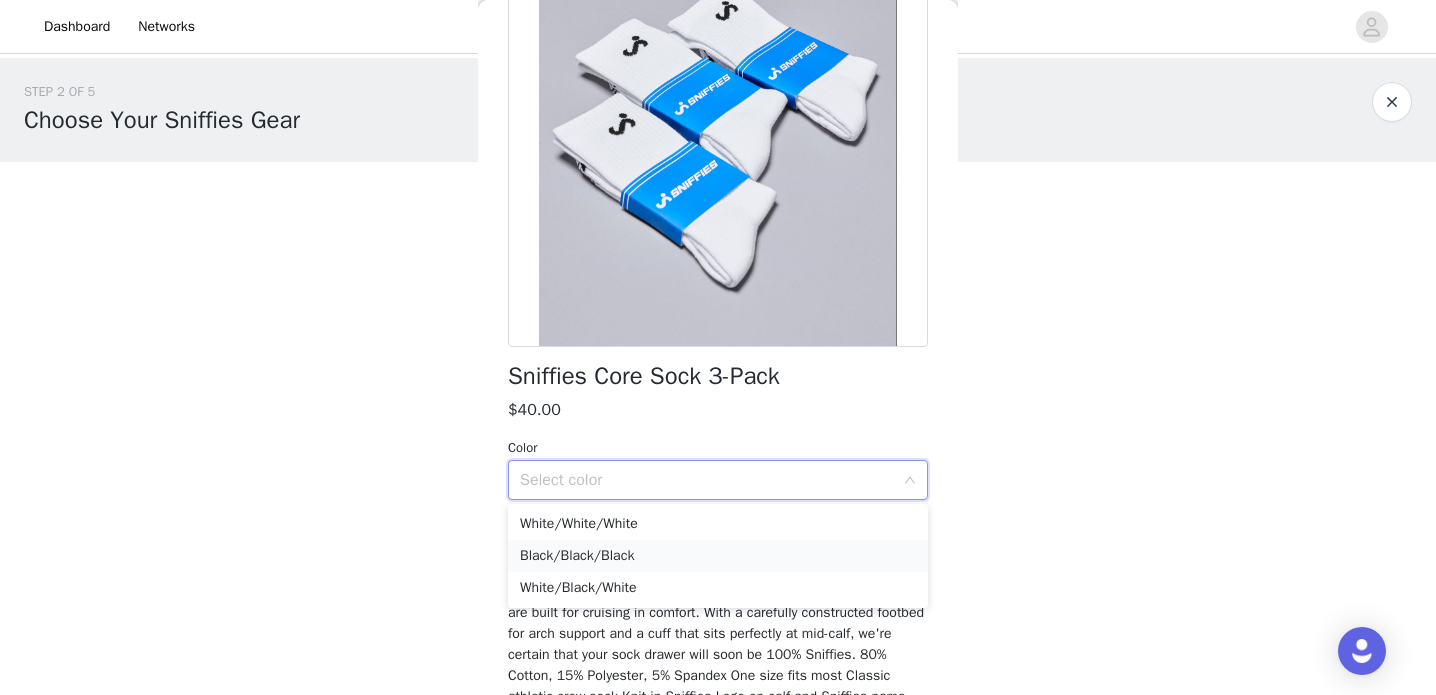 click on "Black/Black/Black" at bounding box center (718, 556) 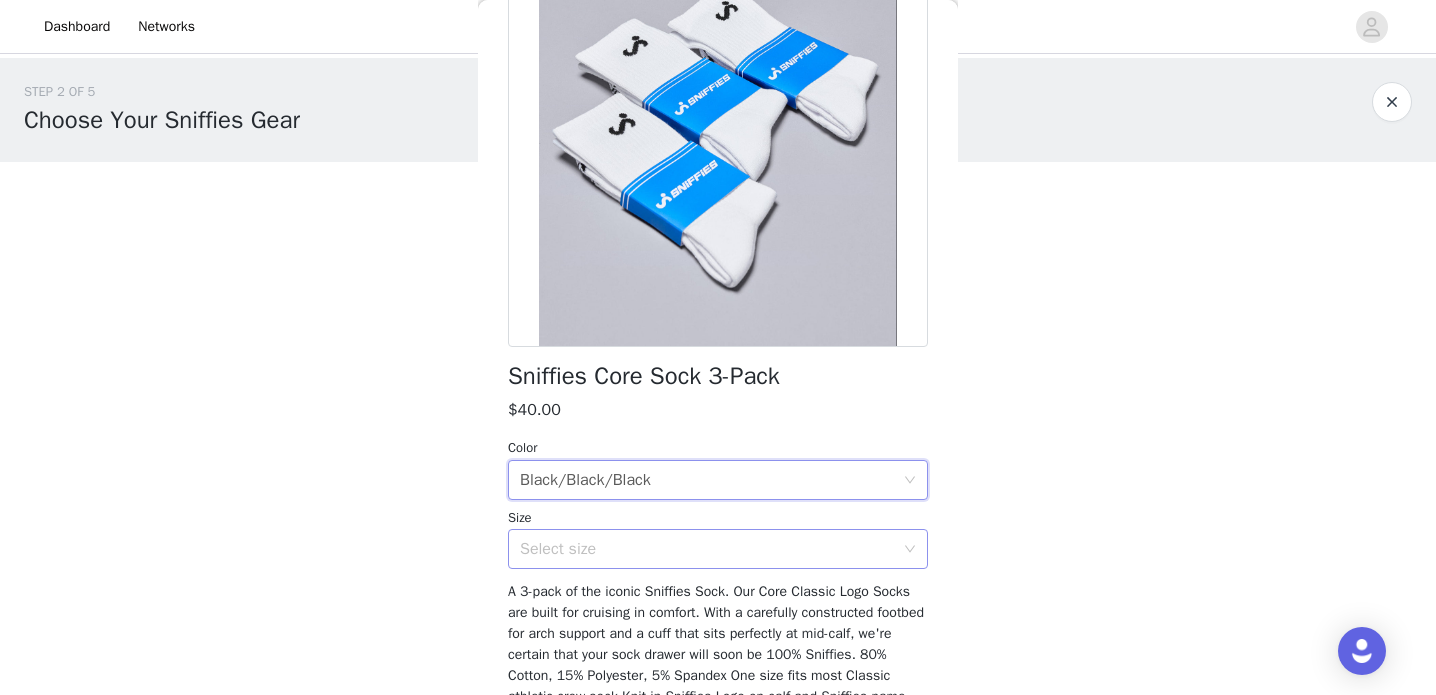 click on "Select size" at bounding box center (707, 549) 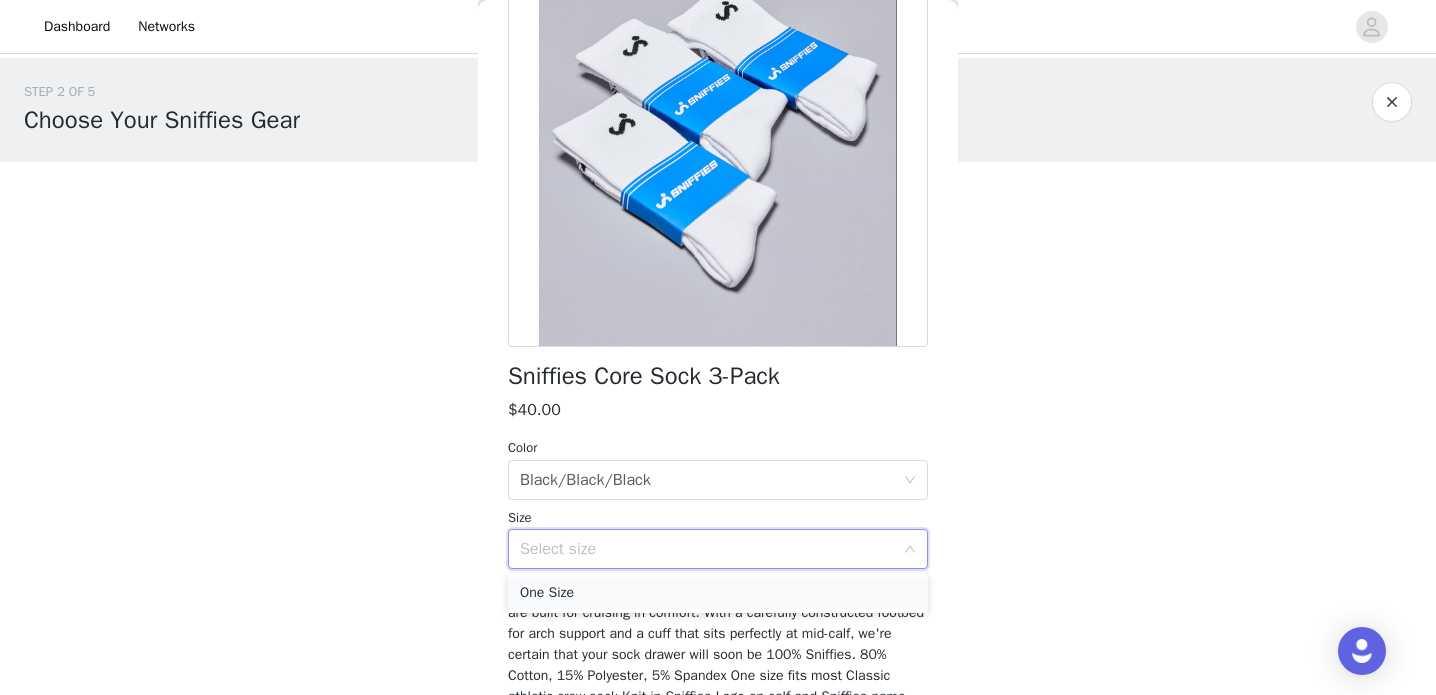 click on "One Size" at bounding box center [718, 593] 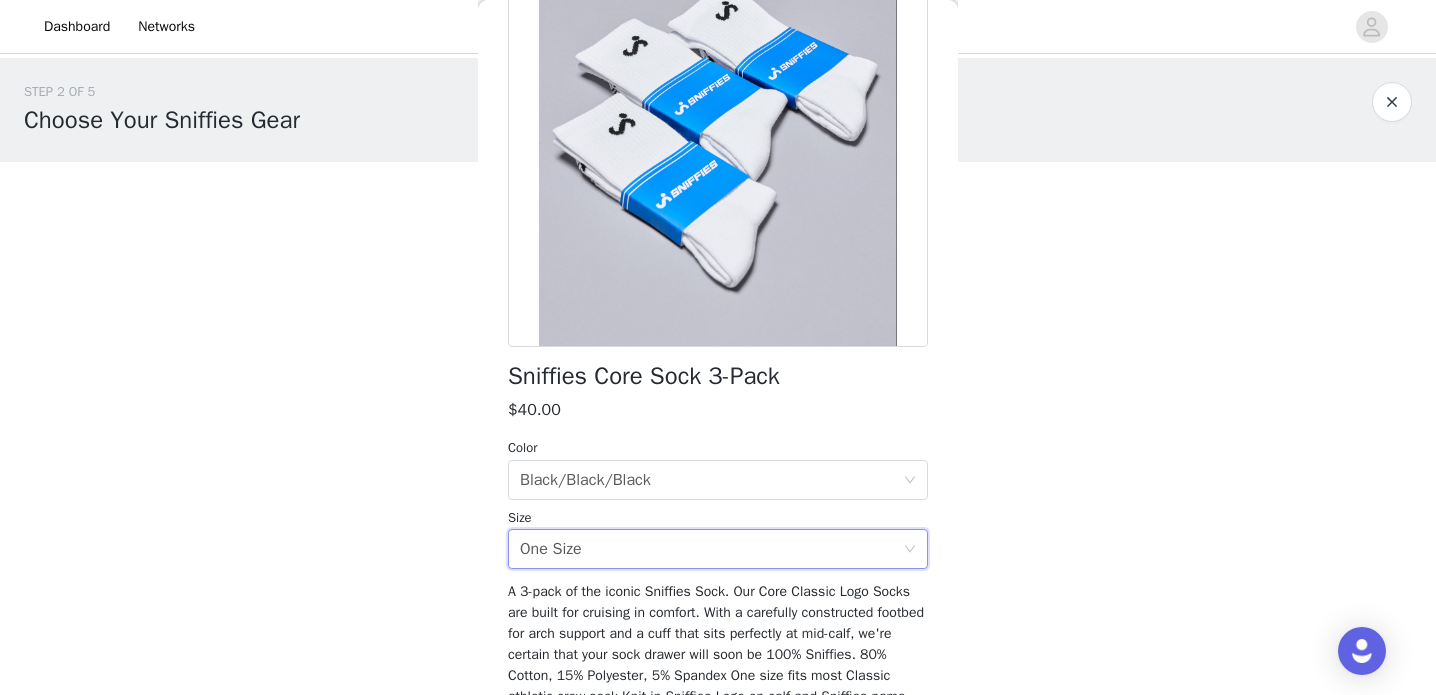 scroll, scrollTop: 362, scrollLeft: 0, axis: vertical 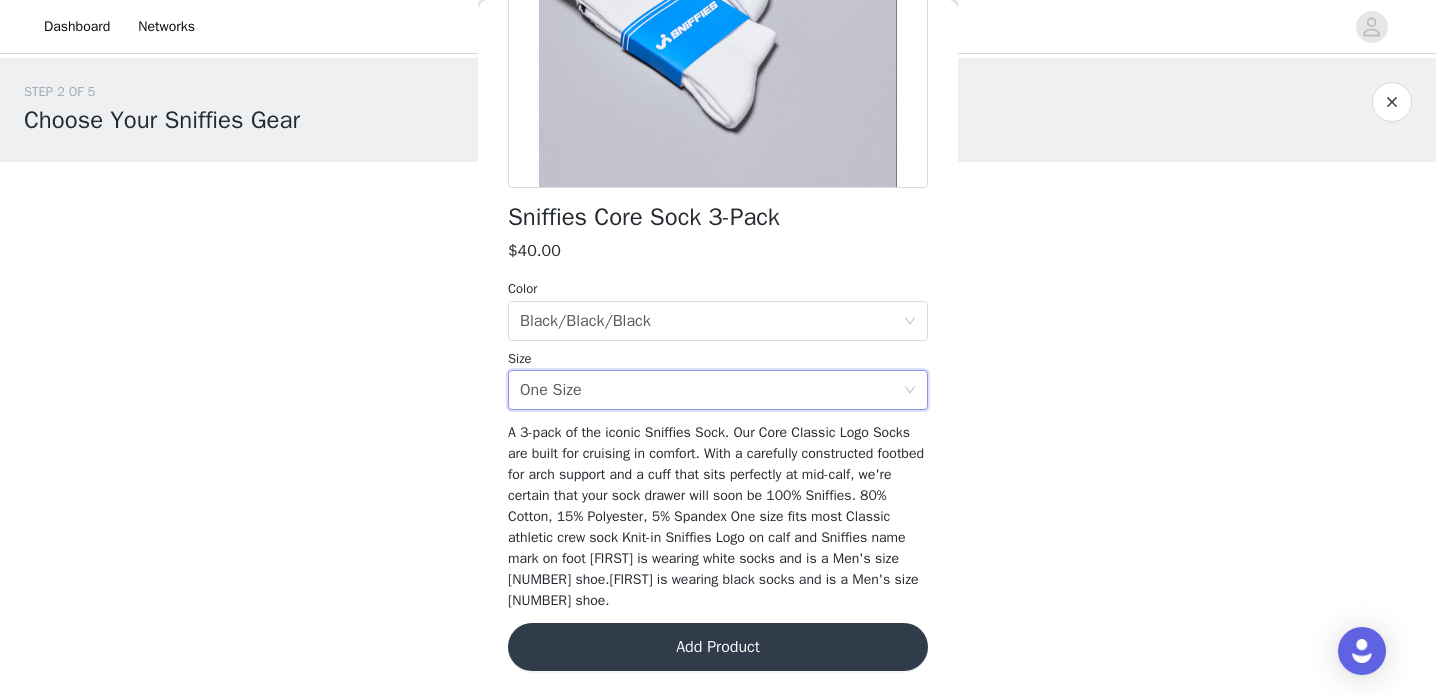 click on "Add Product" at bounding box center [718, 647] 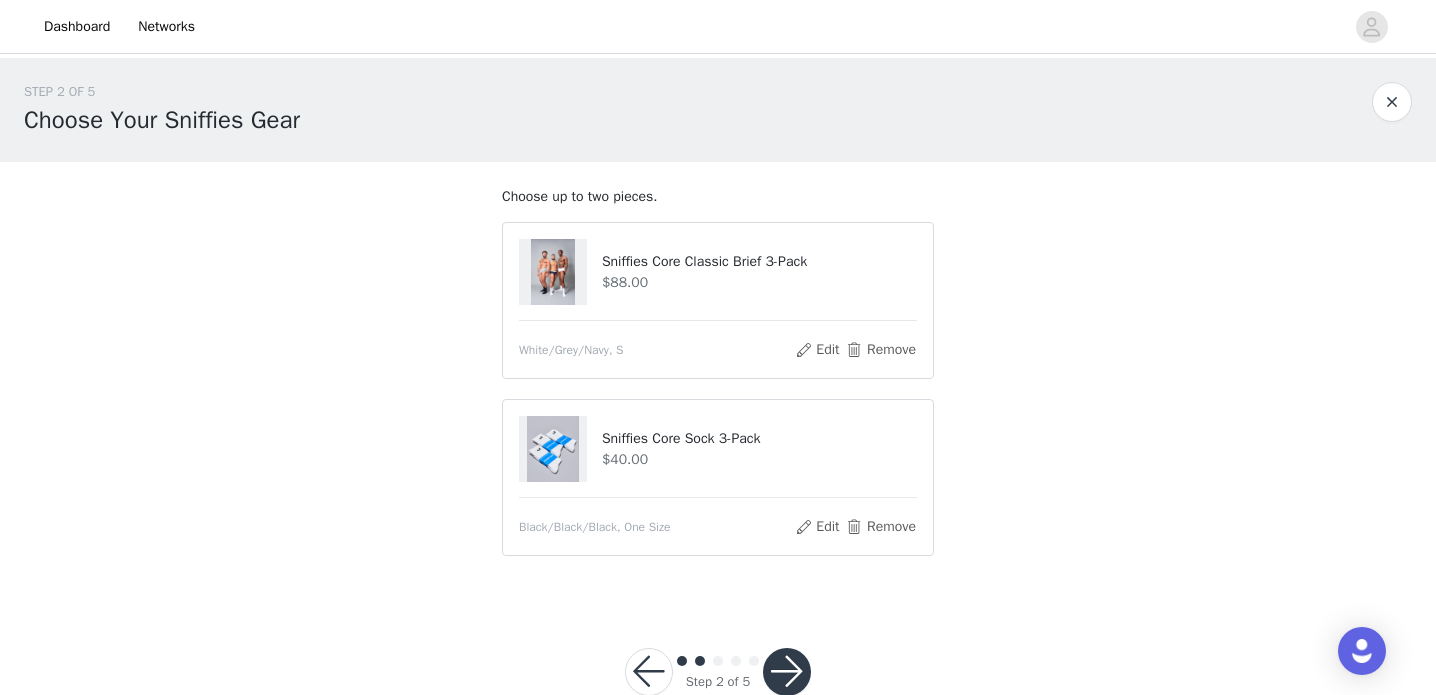 scroll, scrollTop: 48, scrollLeft: 0, axis: vertical 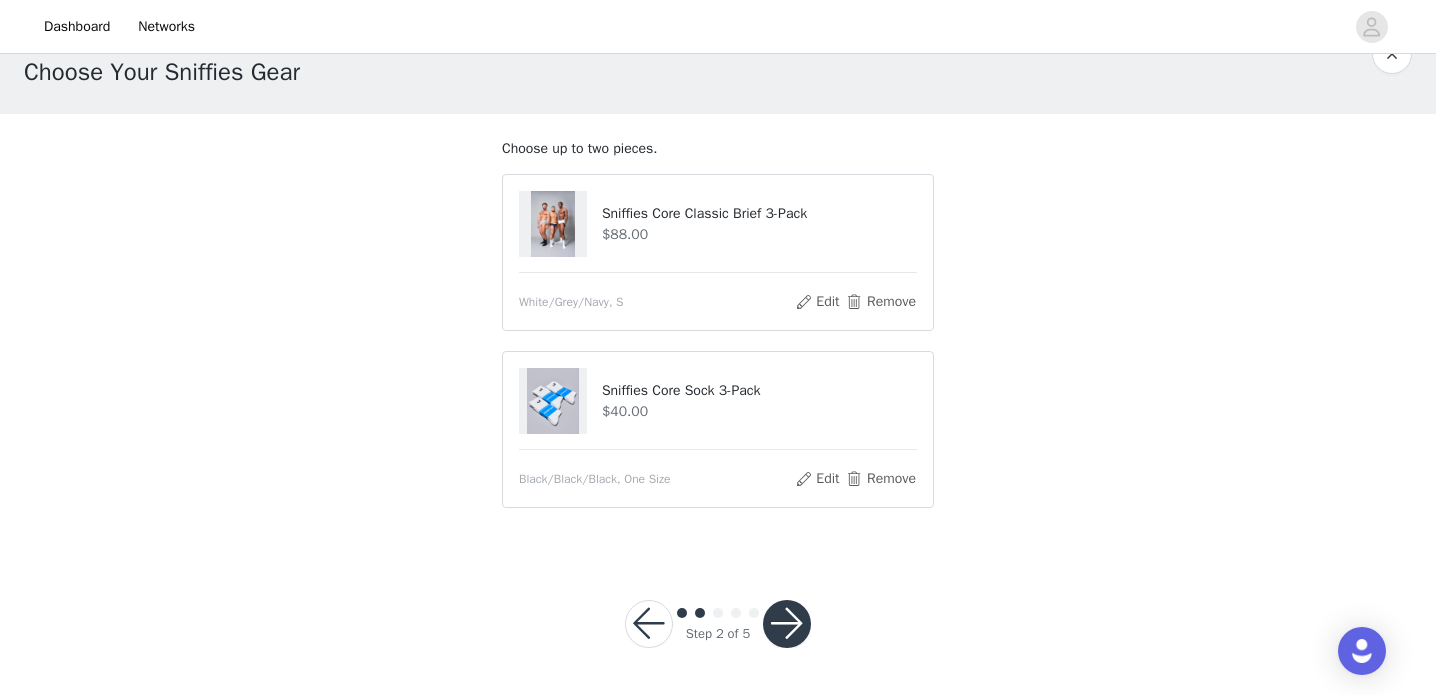 click at bounding box center [787, 624] 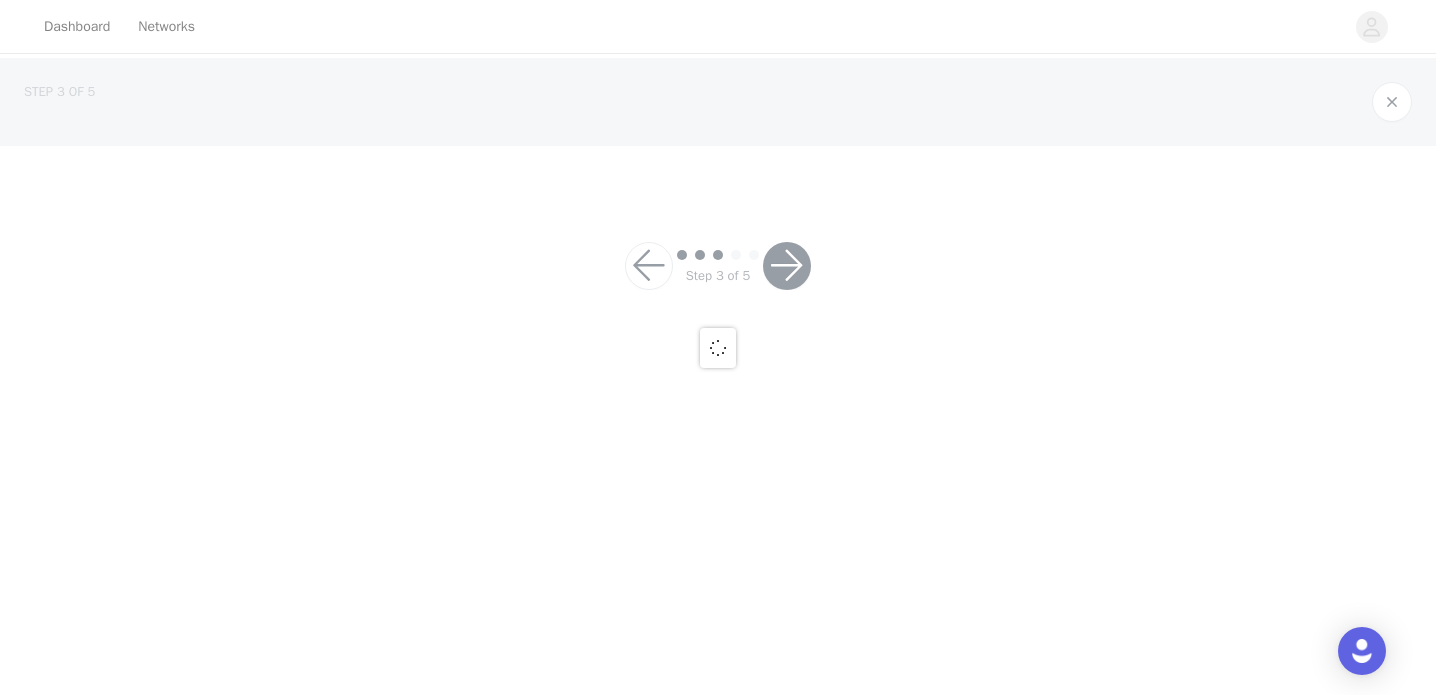 scroll, scrollTop: 0, scrollLeft: 0, axis: both 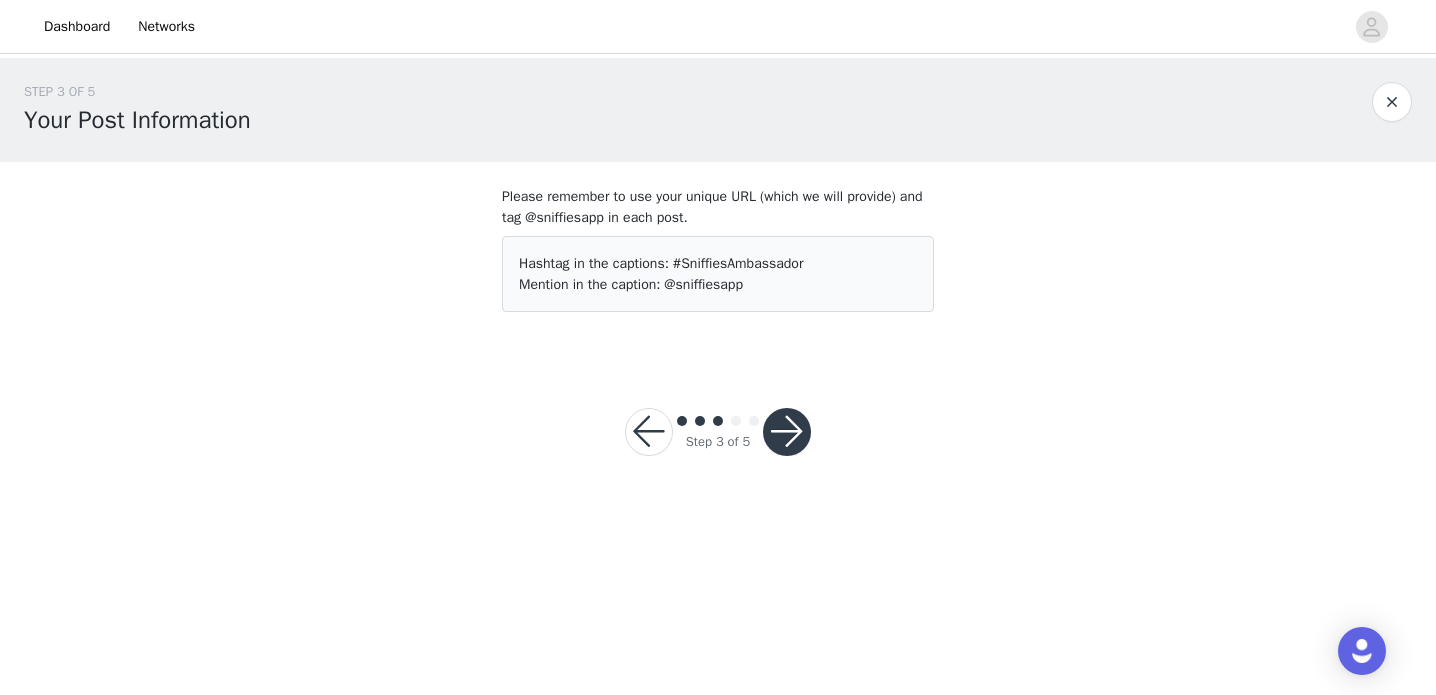 click at bounding box center (787, 432) 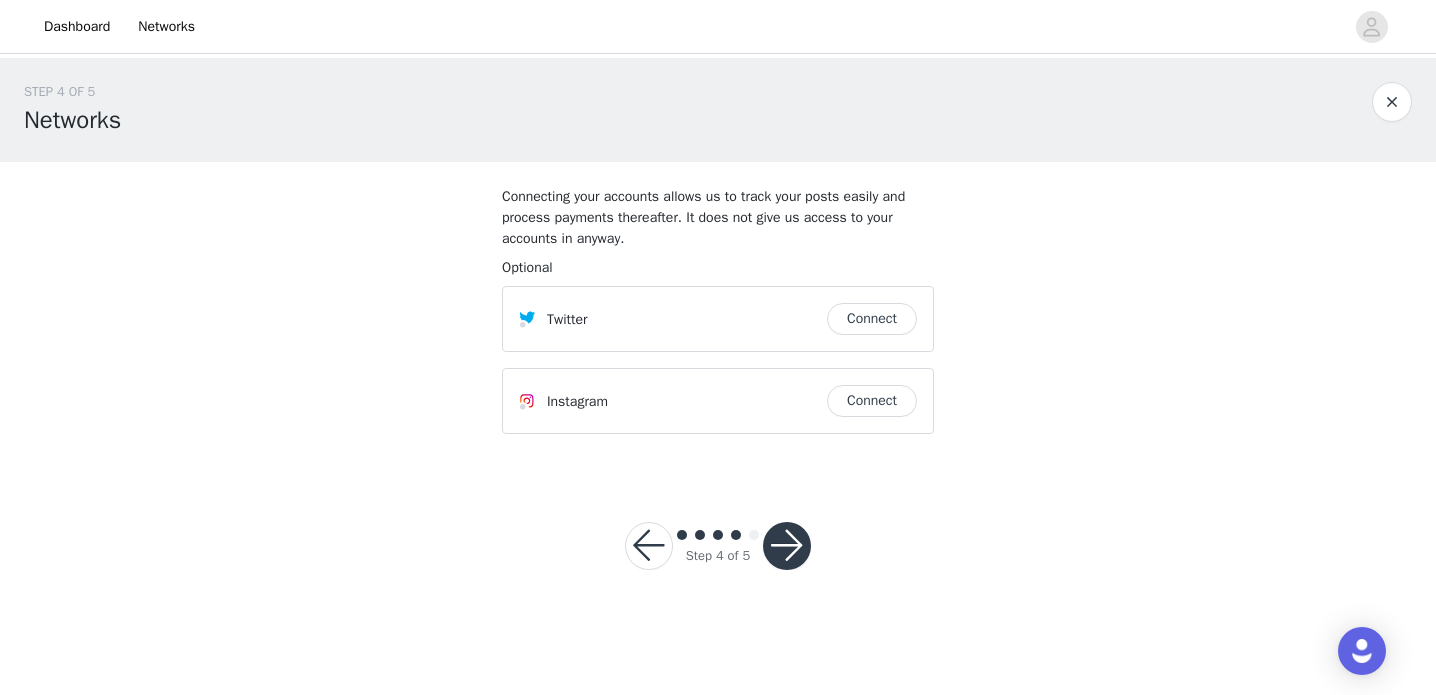 click on "Connect" at bounding box center (872, 319) 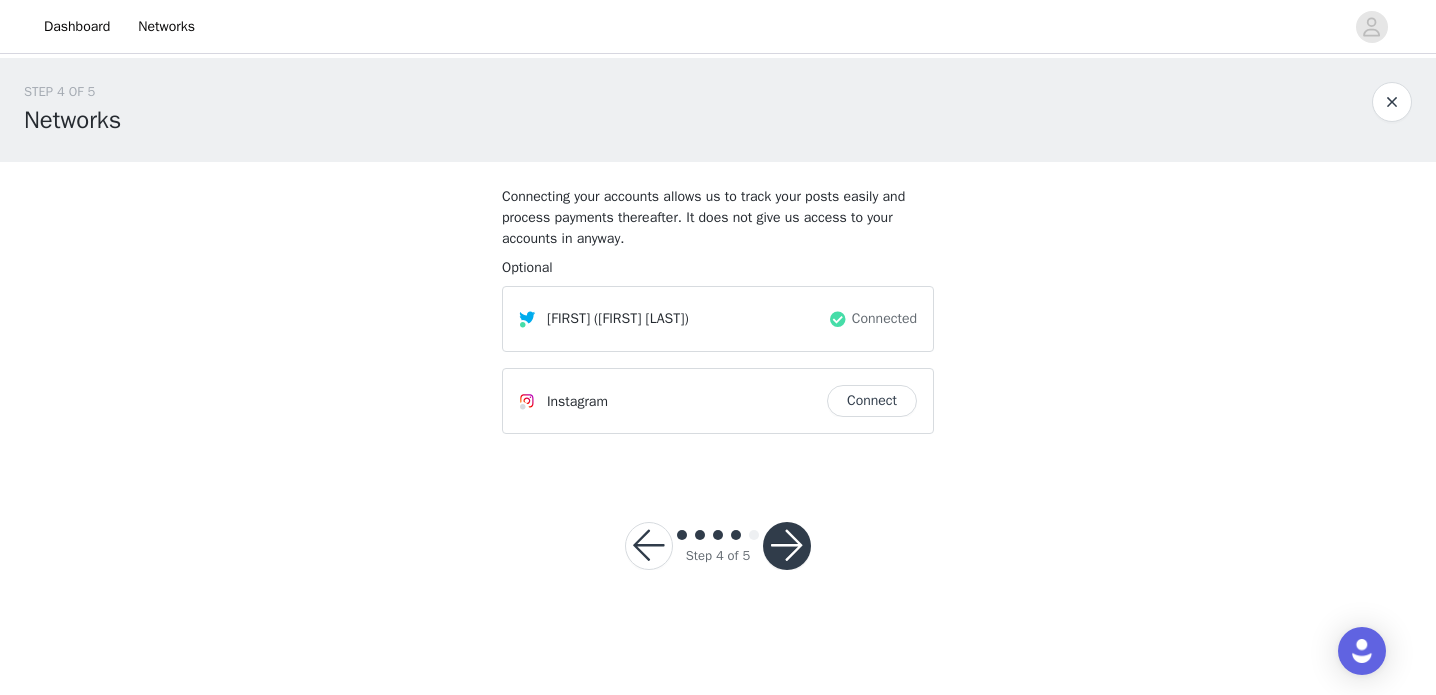 click on "Connect" at bounding box center [872, 401] 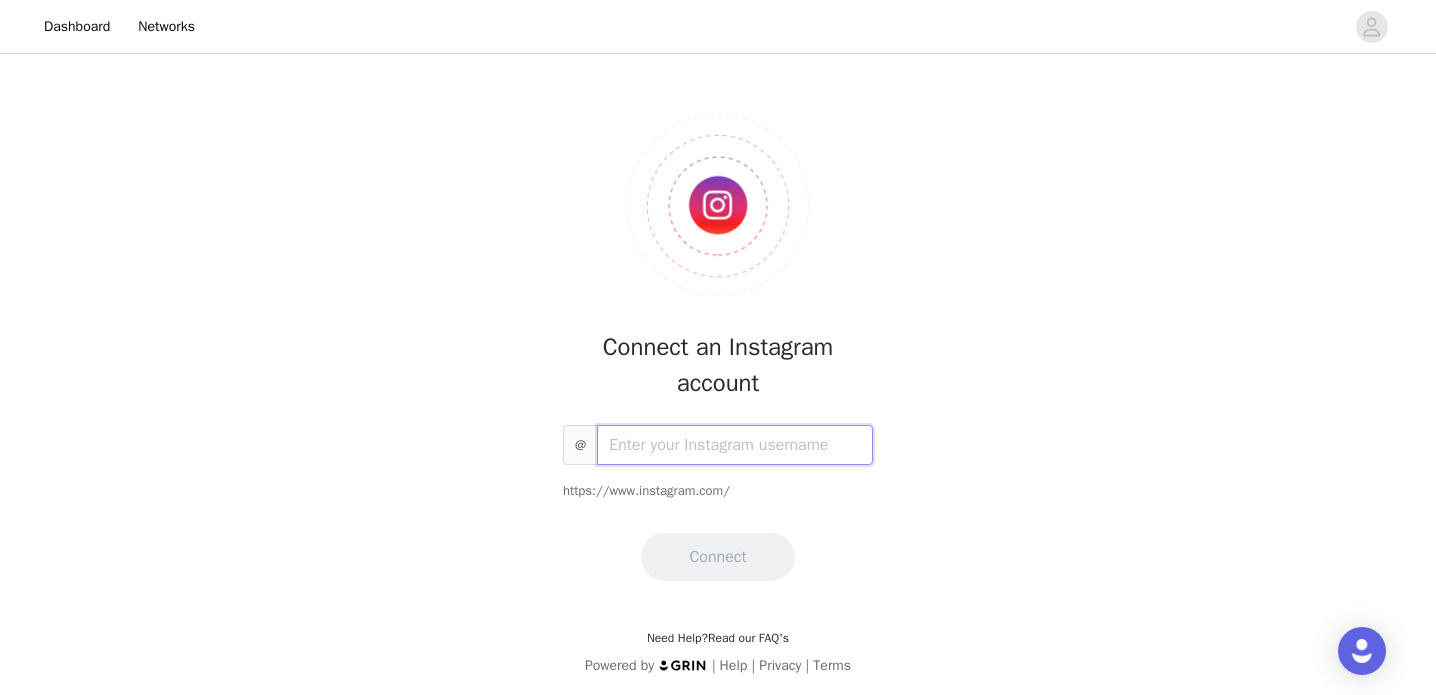 click at bounding box center (735, 445) 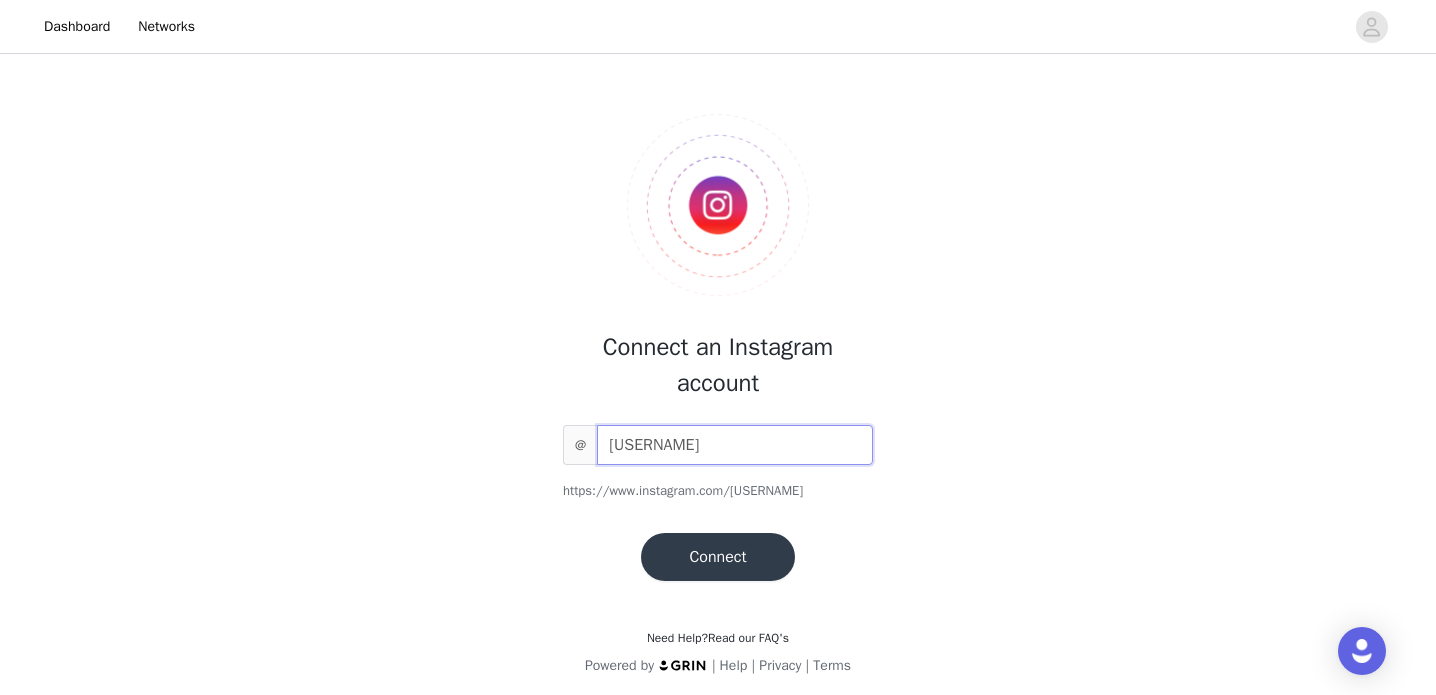 type on "[USERNAME]" 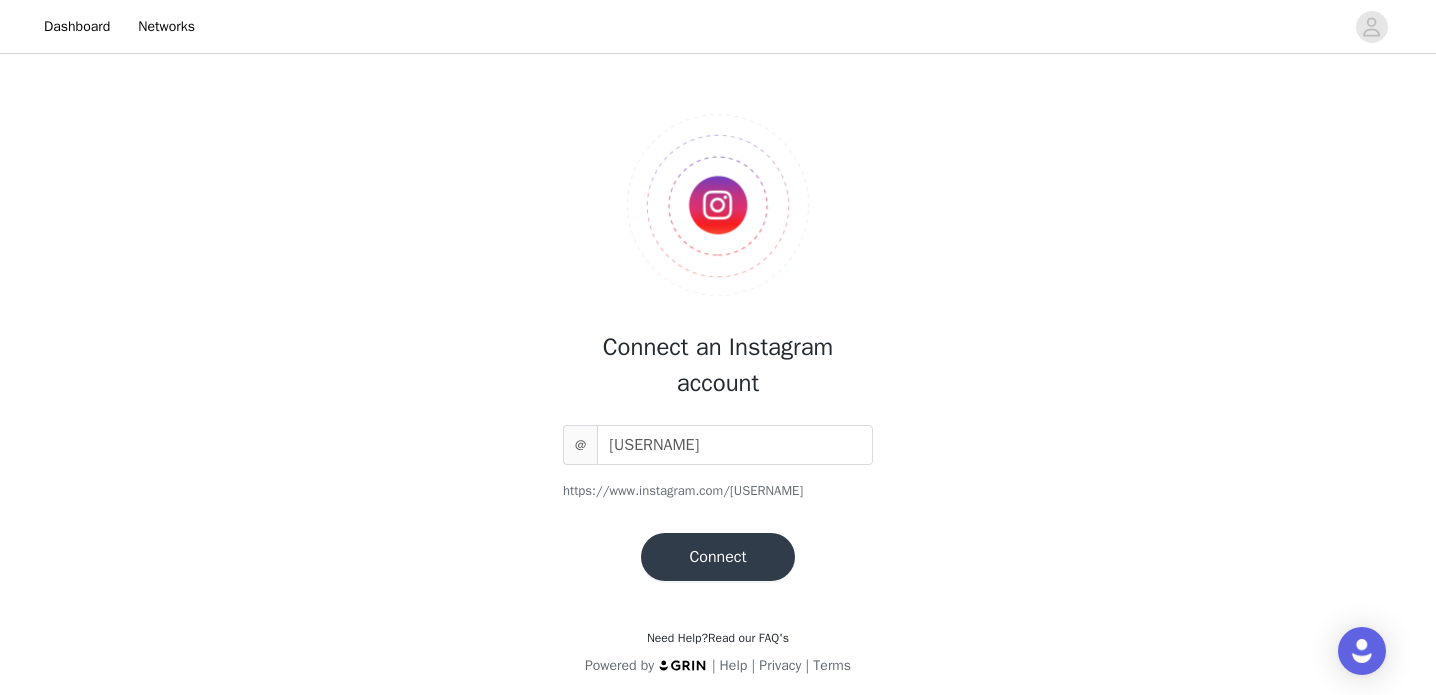 click on "Connect" at bounding box center [717, 557] 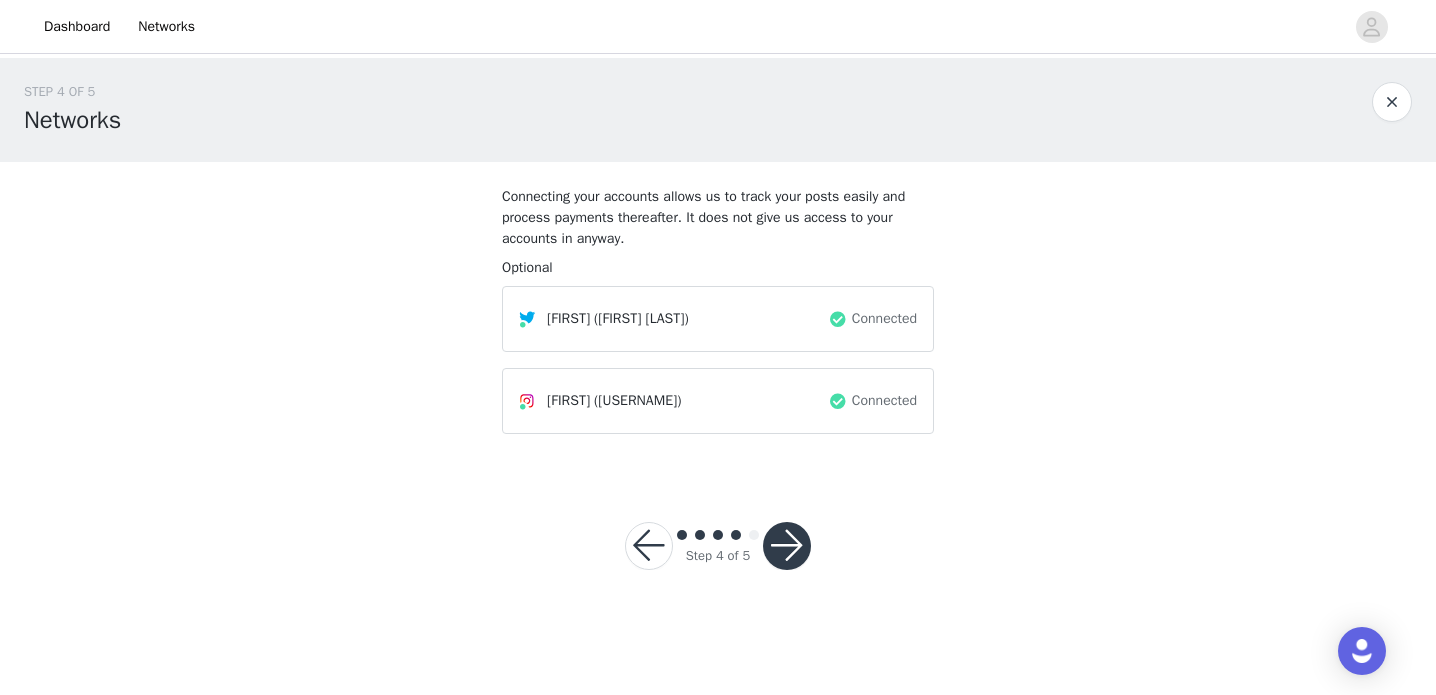 click at bounding box center (787, 546) 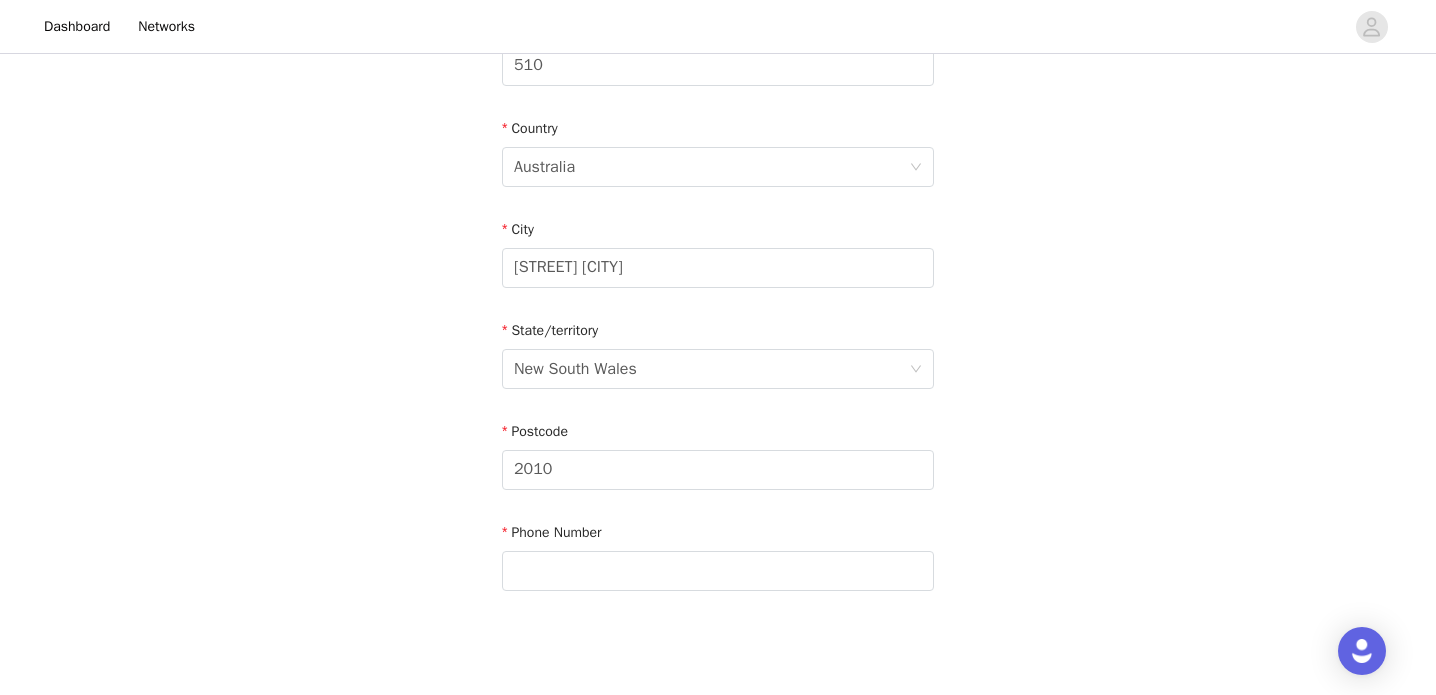 scroll, scrollTop: 668, scrollLeft: 0, axis: vertical 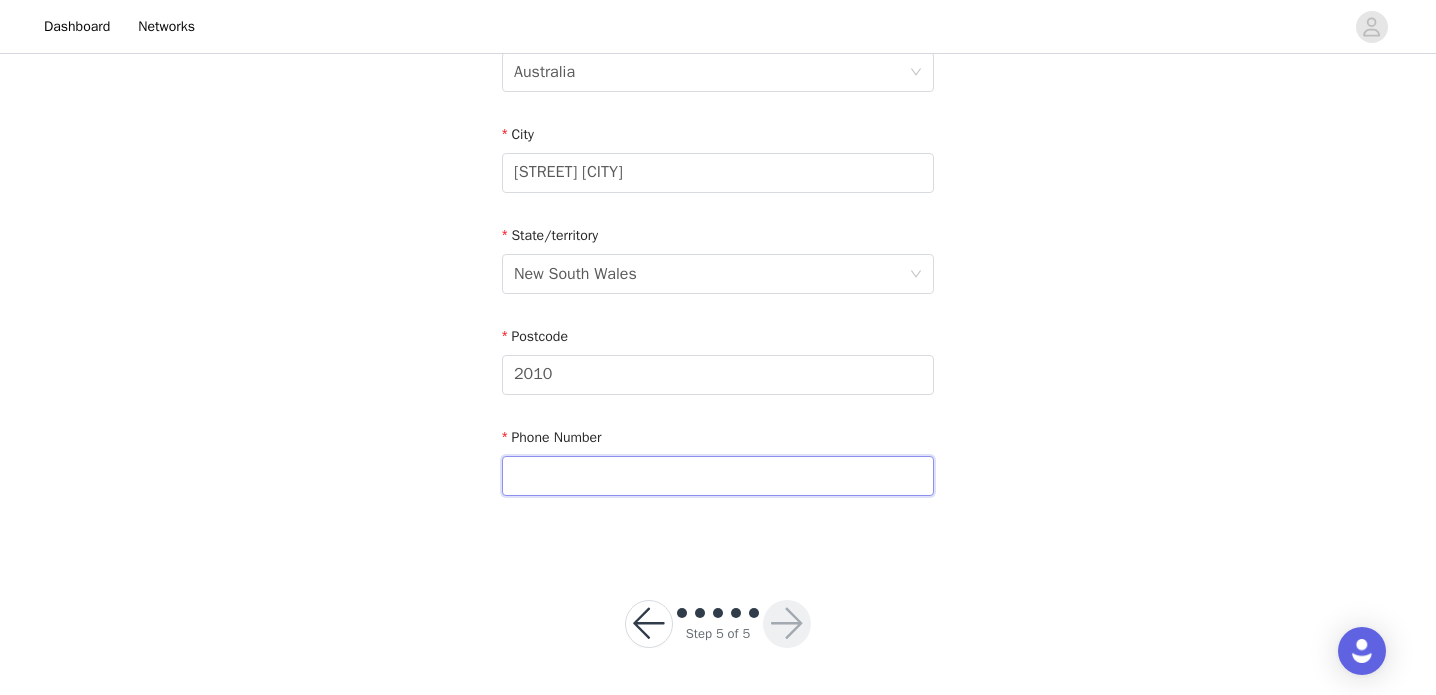 click at bounding box center [718, 476] 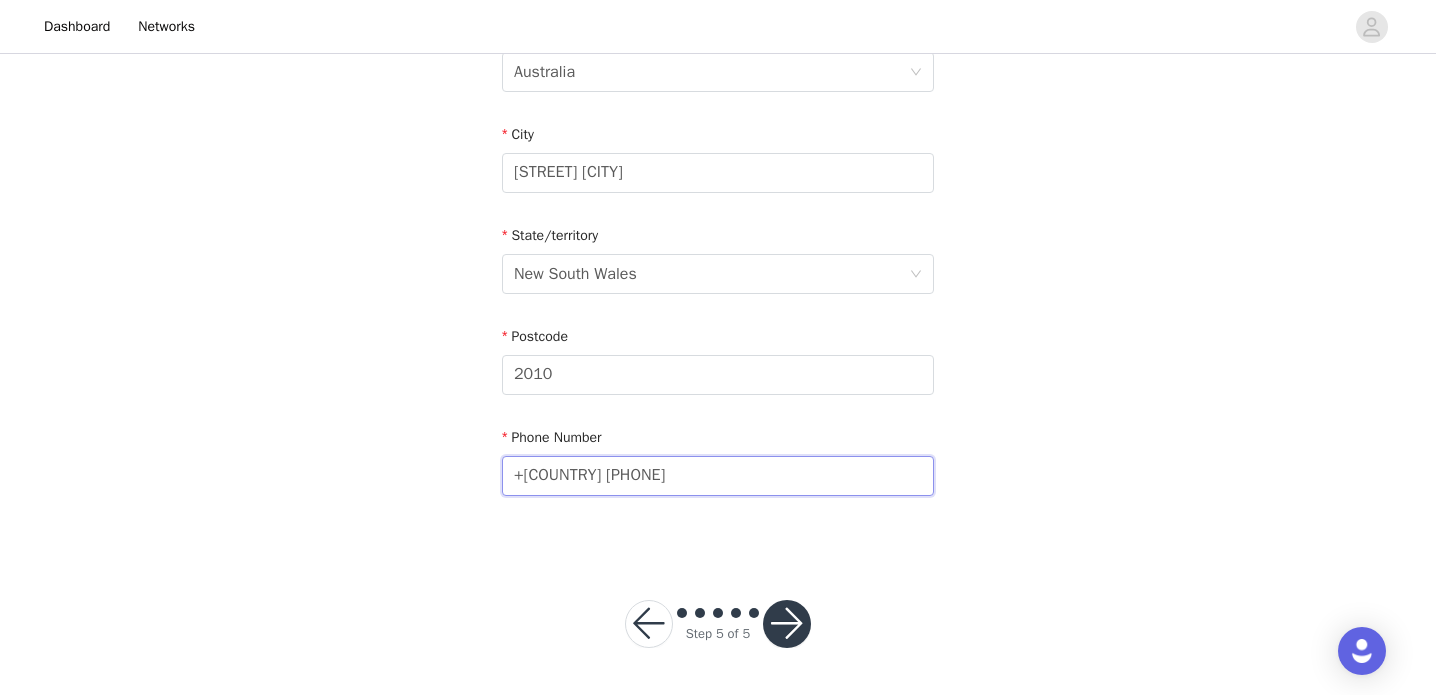 type on "+[COUNTRY] [PHONE]" 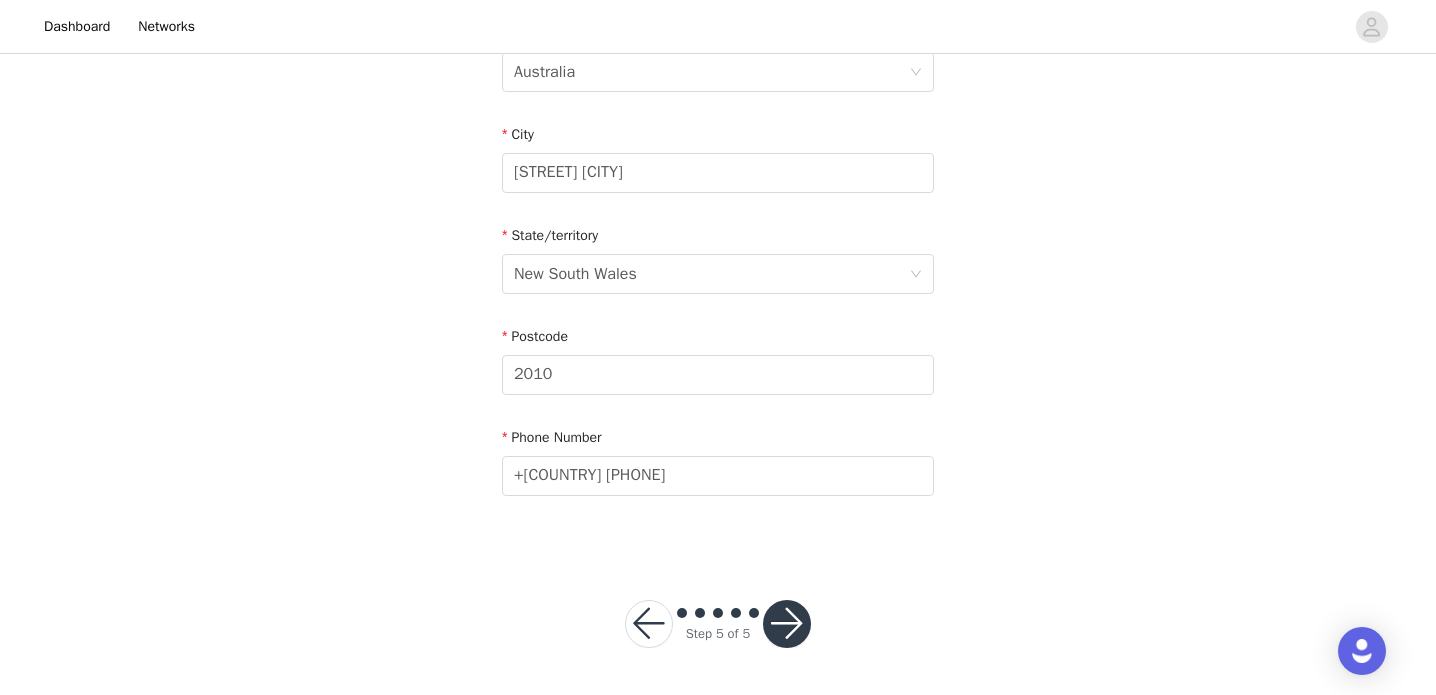 click at bounding box center (787, 624) 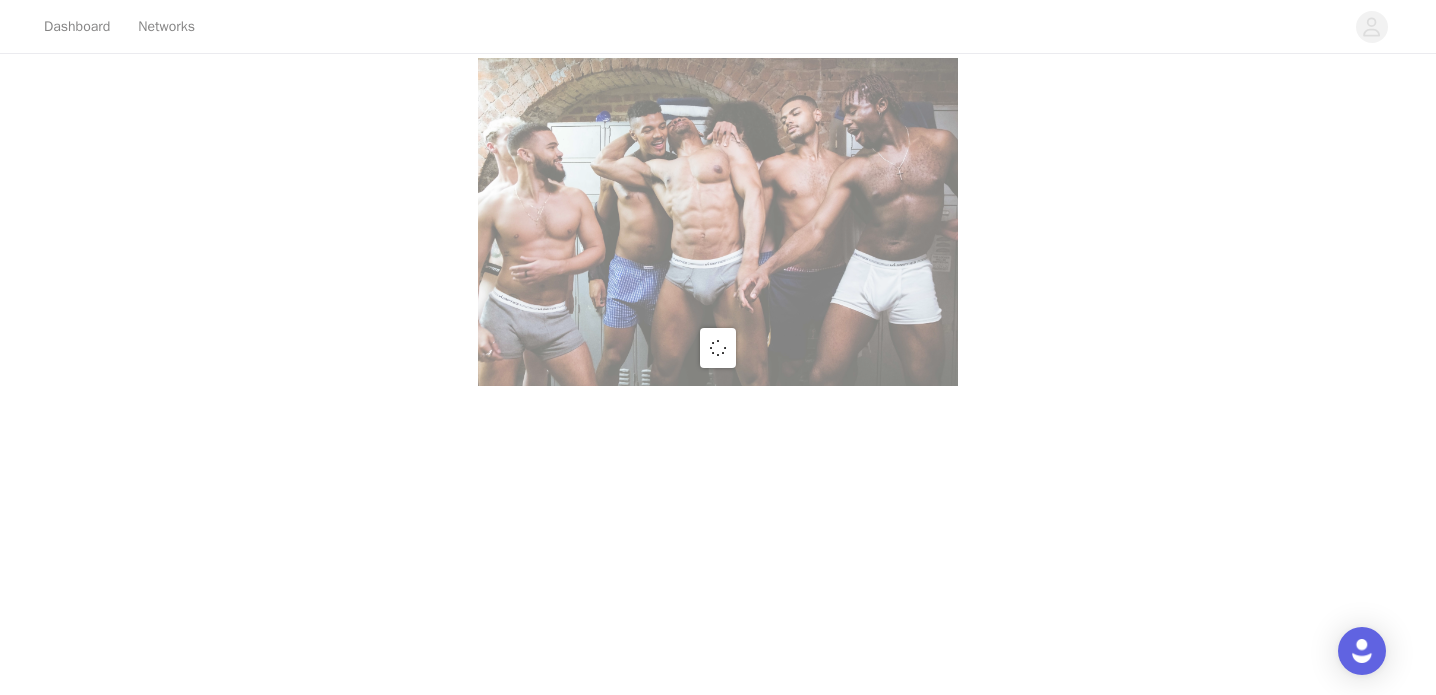 scroll, scrollTop: 0, scrollLeft: 0, axis: both 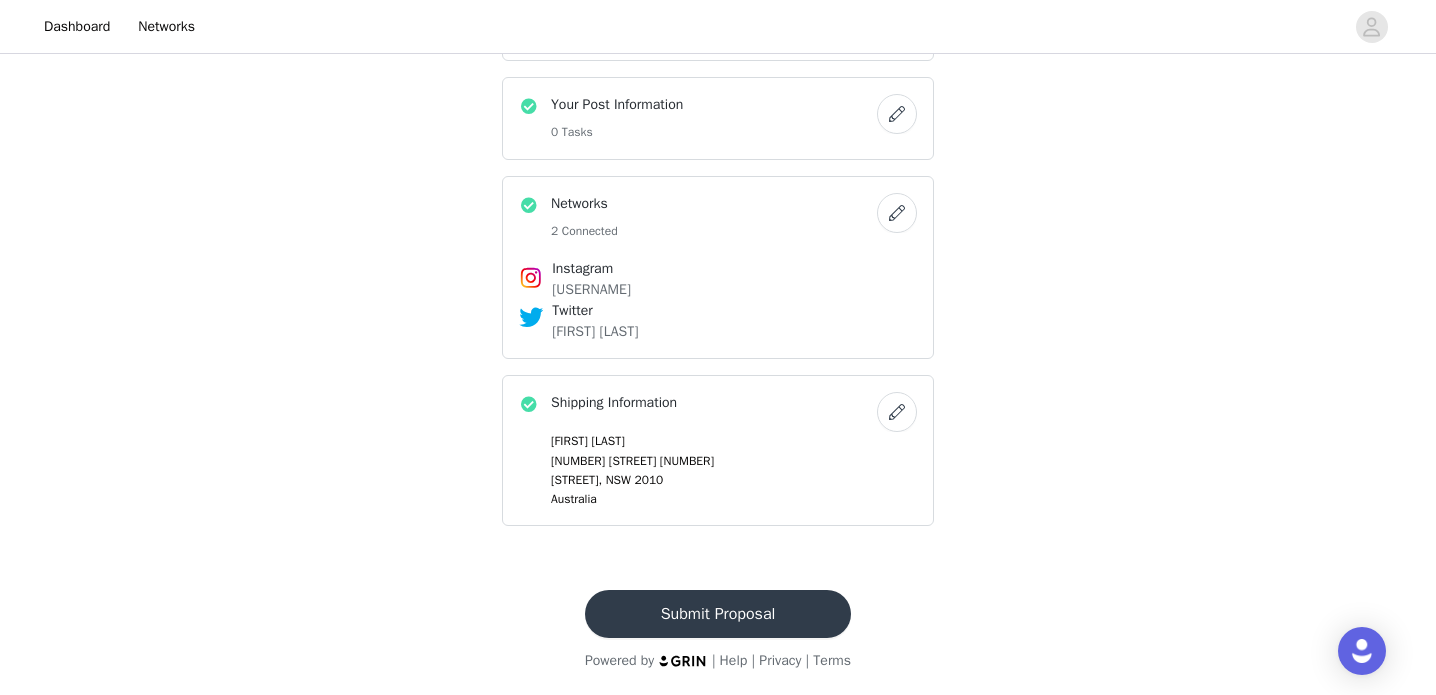 click on "Submit Proposal" at bounding box center (718, 614) 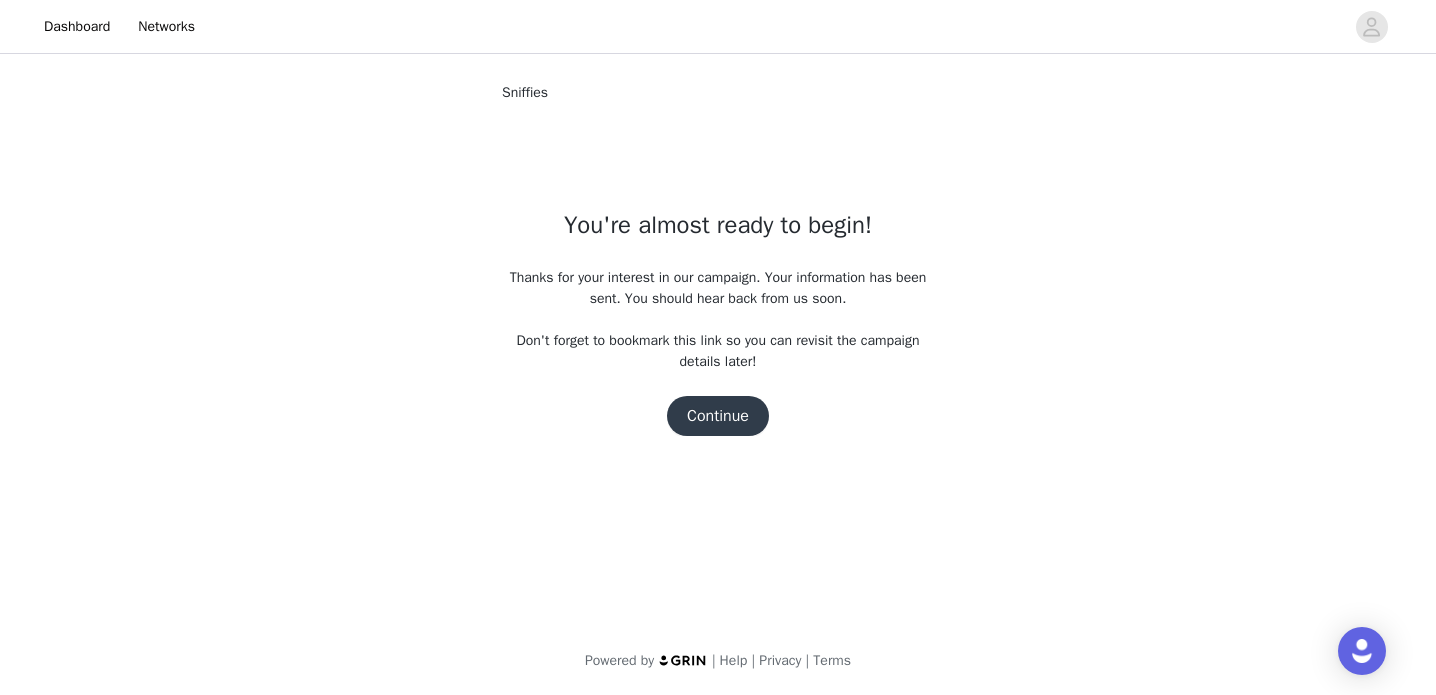 scroll, scrollTop: 0, scrollLeft: 0, axis: both 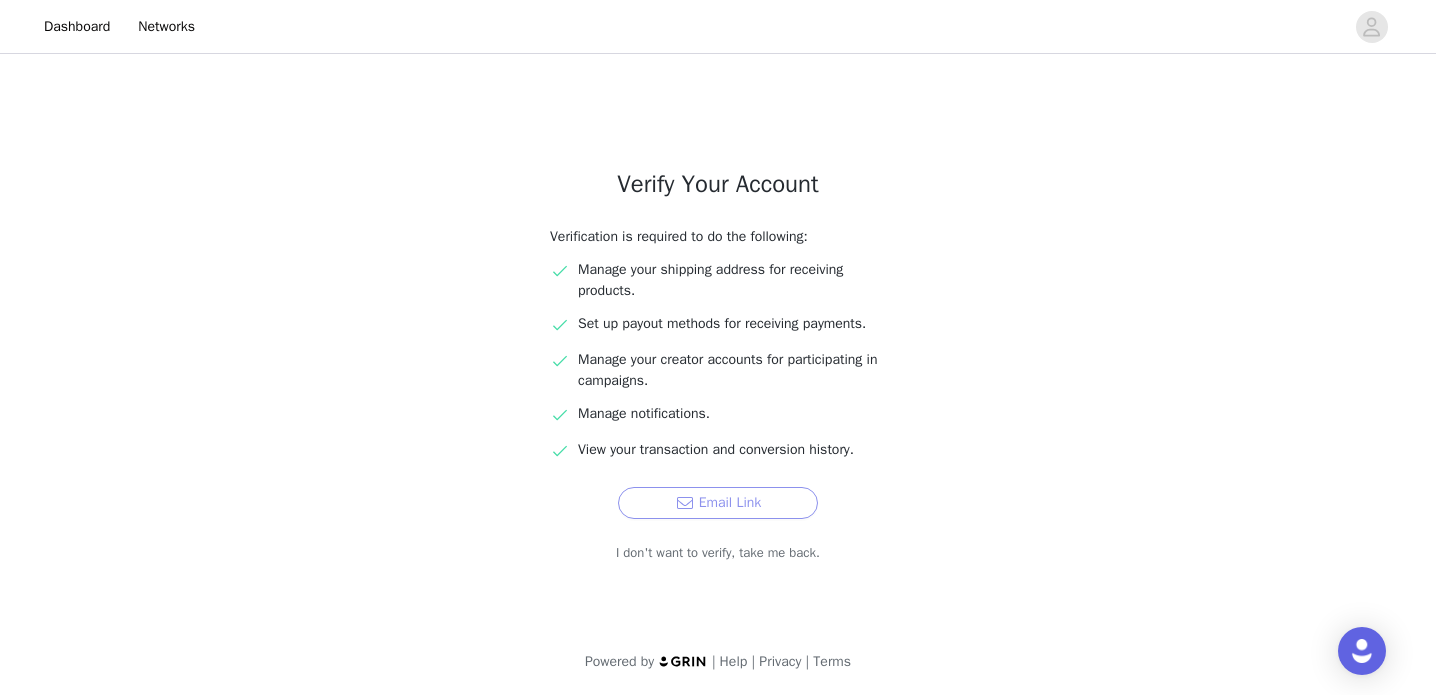 click on "Email Link" at bounding box center [718, 503] 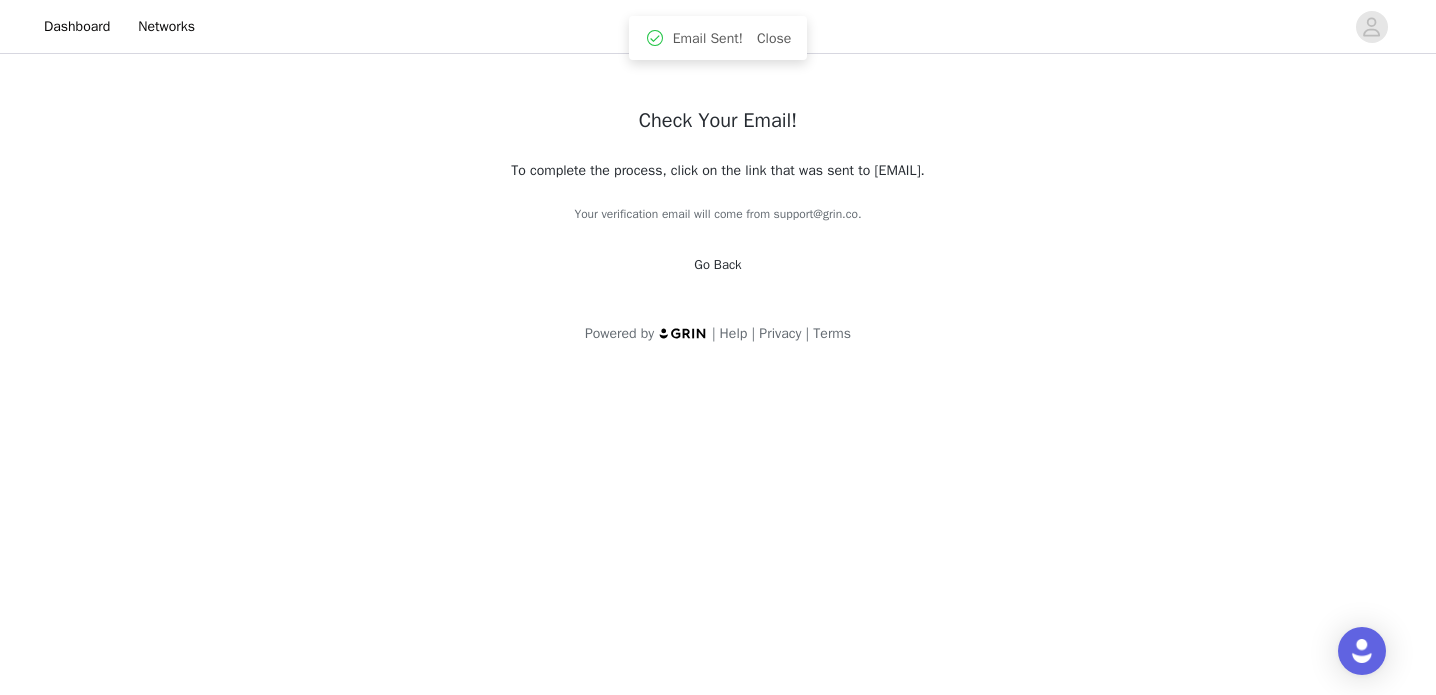 scroll, scrollTop: 0, scrollLeft: 0, axis: both 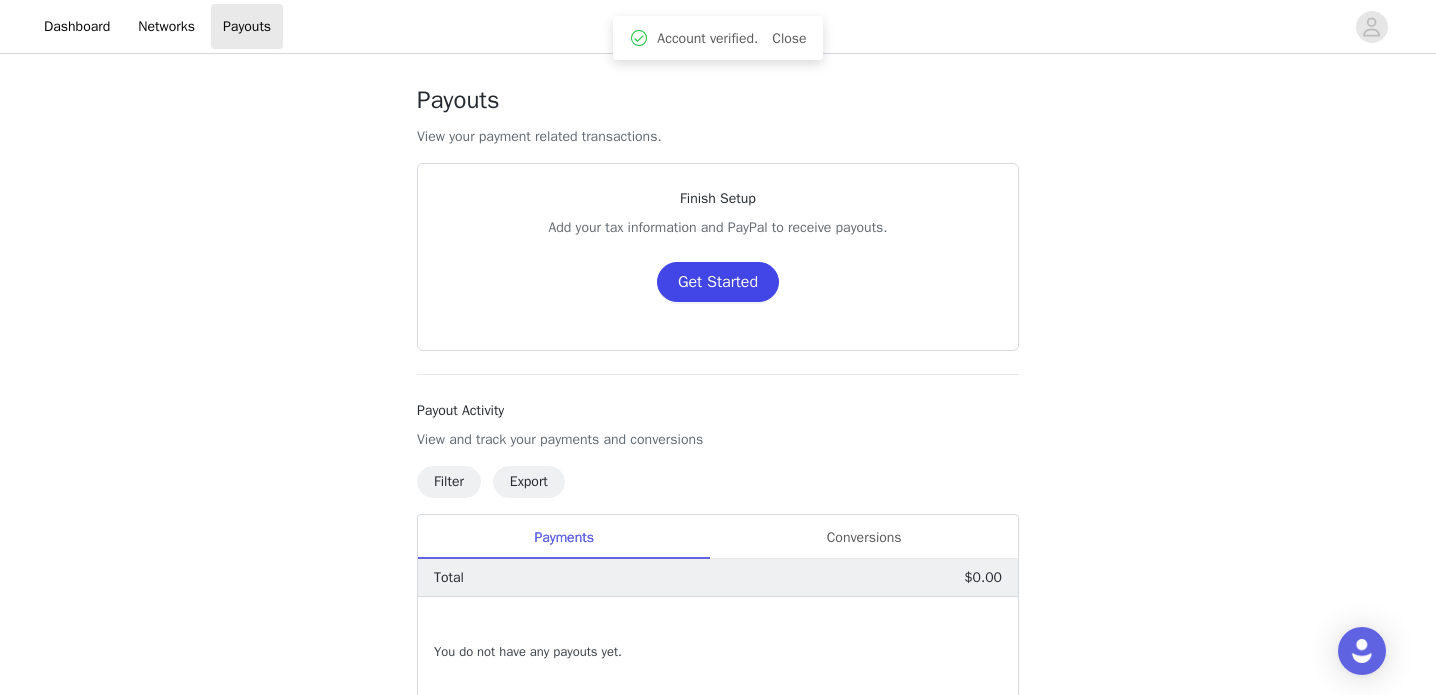 click on "Get Started" at bounding box center [718, 282] 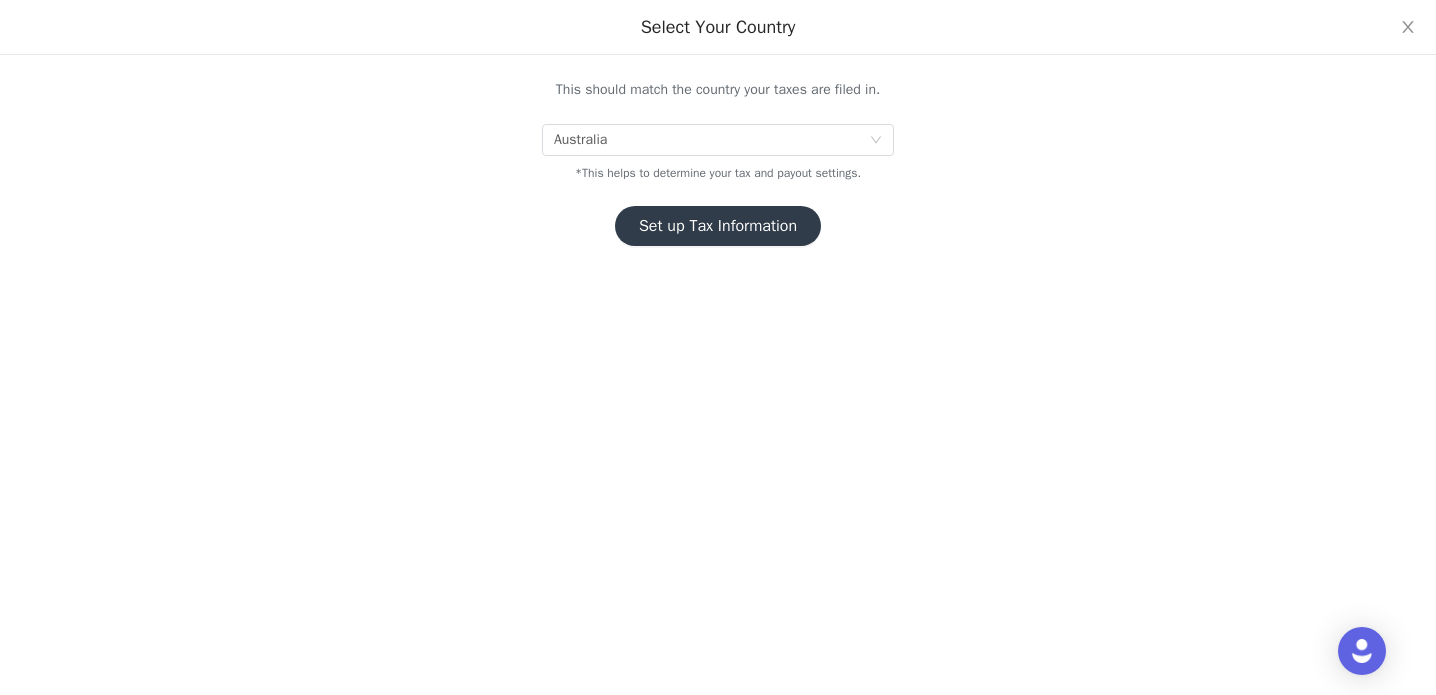 click on "Set up Tax Information" at bounding box center [718, 226] 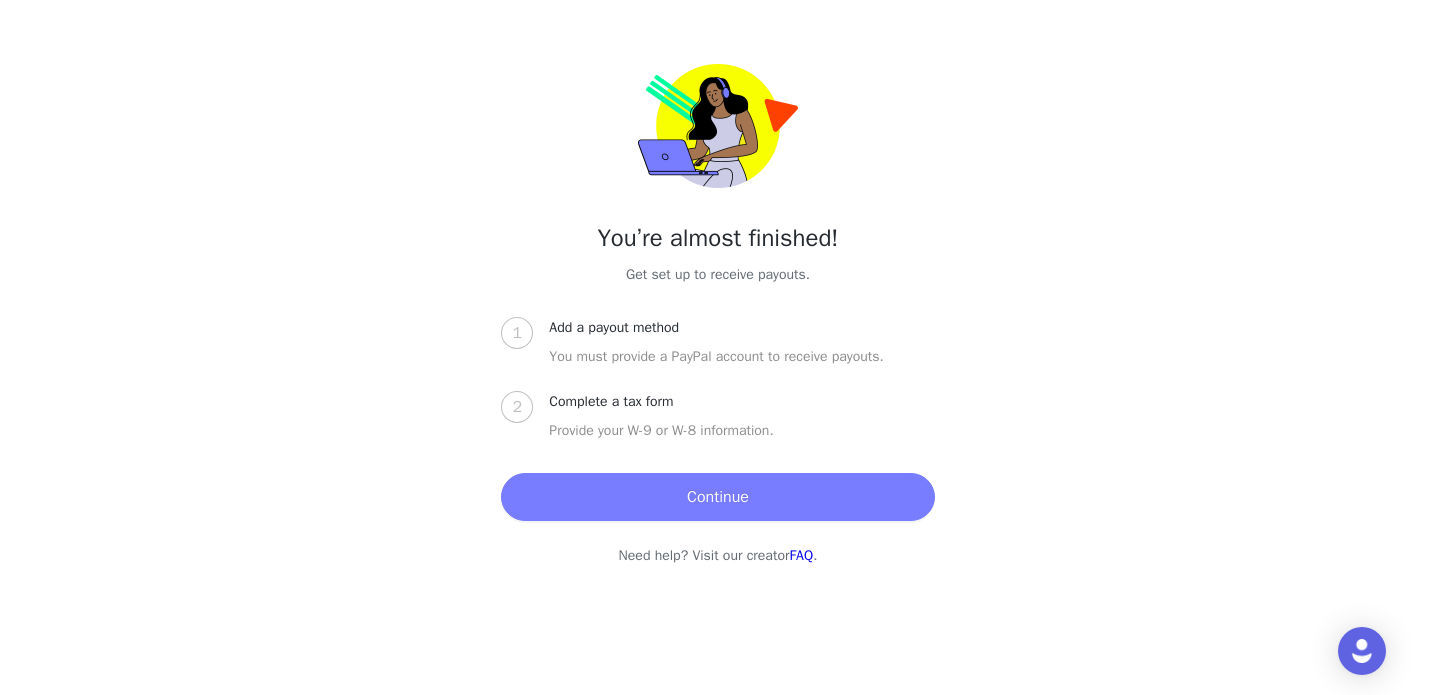 click on "Continue" at bounding box center [717, 497] 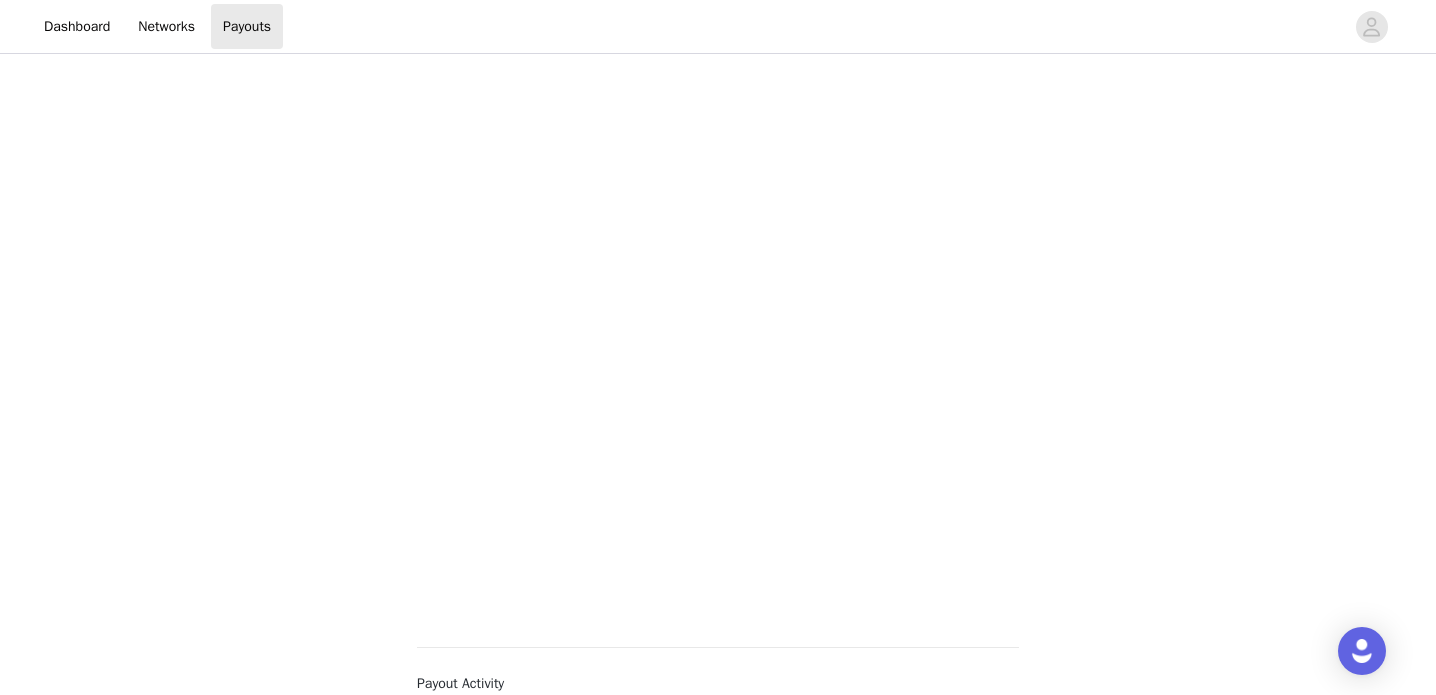 scroll, scrollTop: 514, scrollLeft: 0, axis: vertical 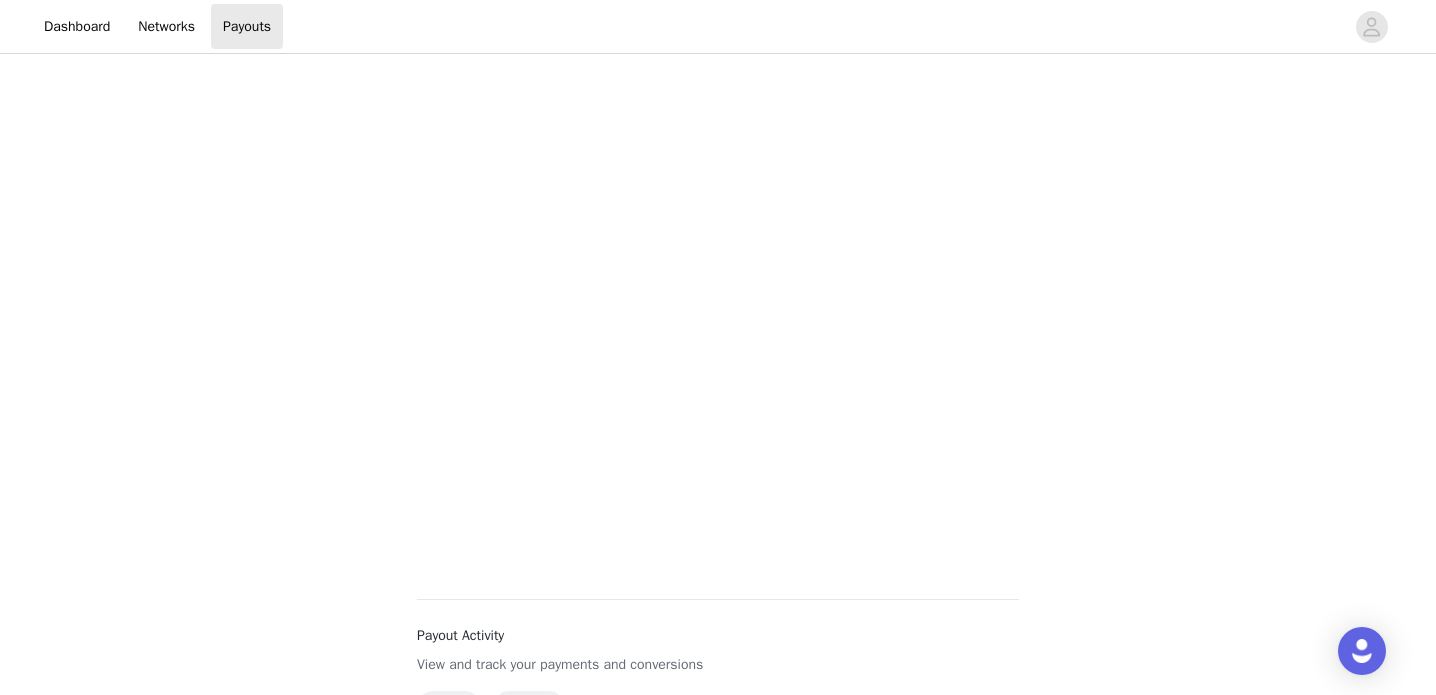 click at bounding box center [718, 129] 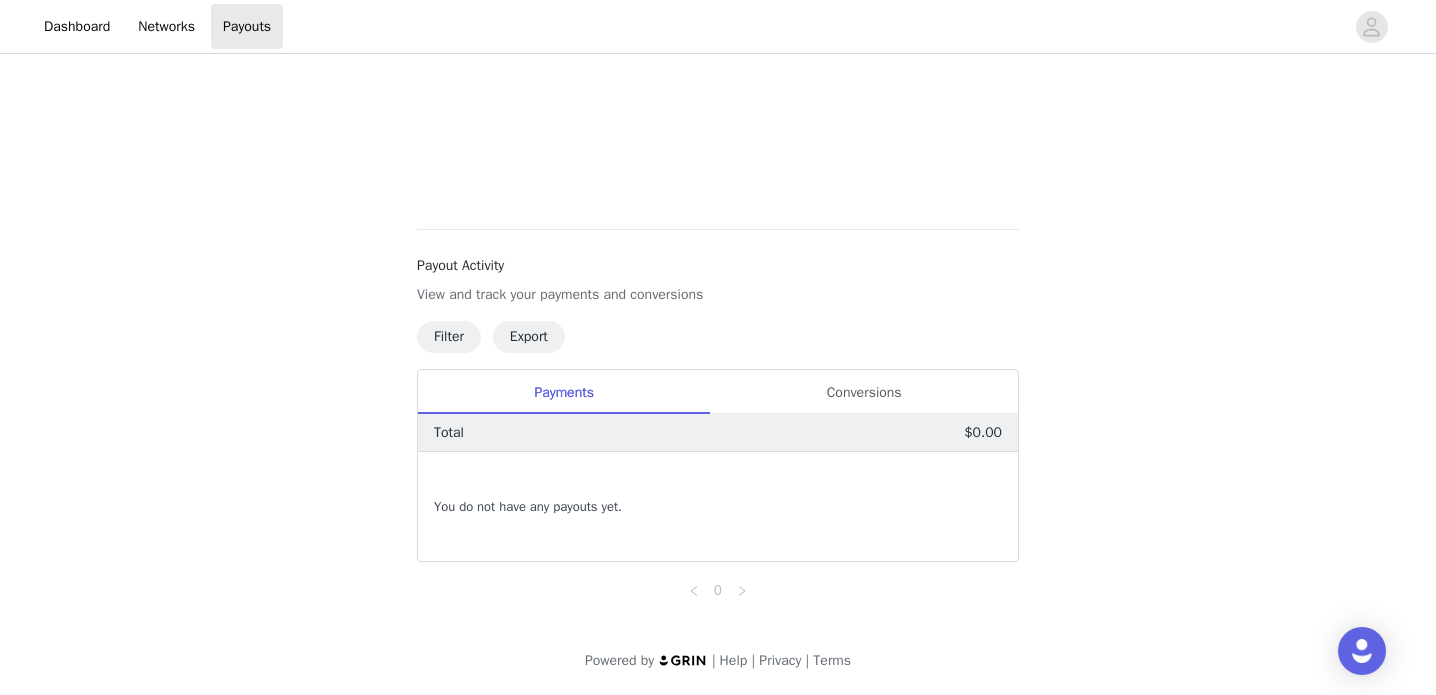 scroll, scrollTop: 0, scrollLeft: 0, axis: both 